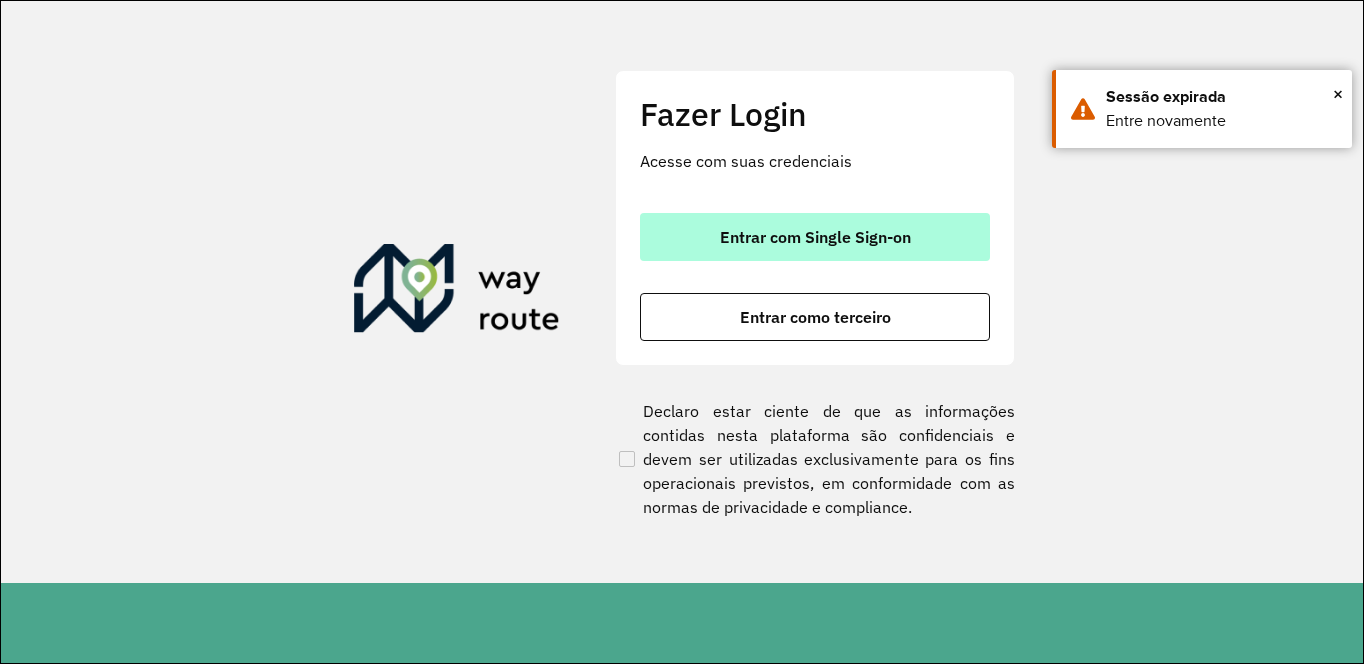 scroll, scrollTop: 0, scrollLeft: 0, axis: both 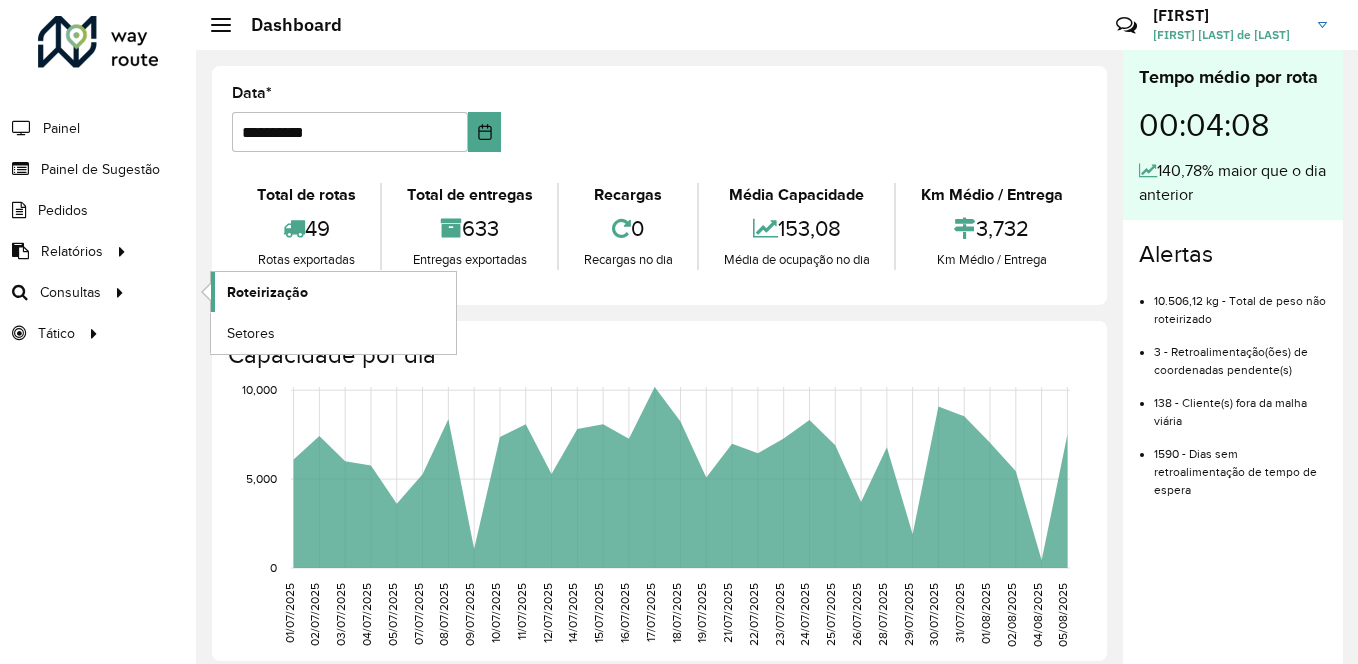 click on "Roteirização" 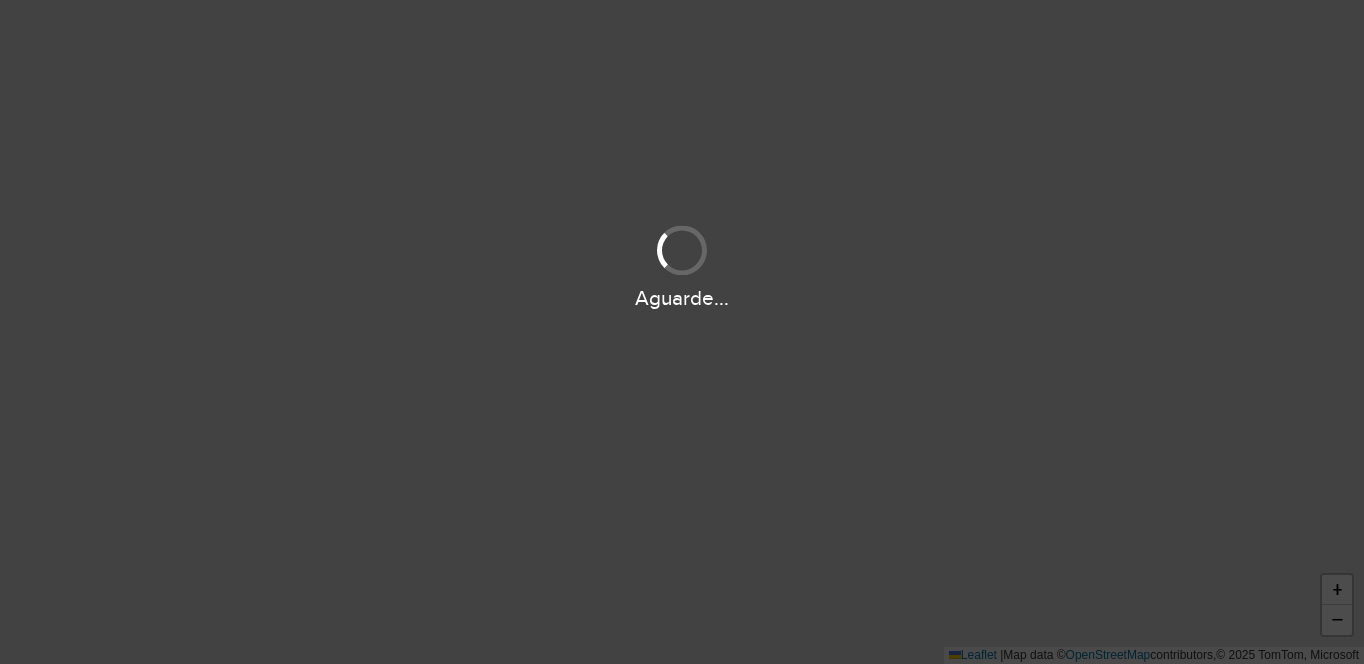 scroll, scrollTop: 0, scrollLeft: 0, axis: both 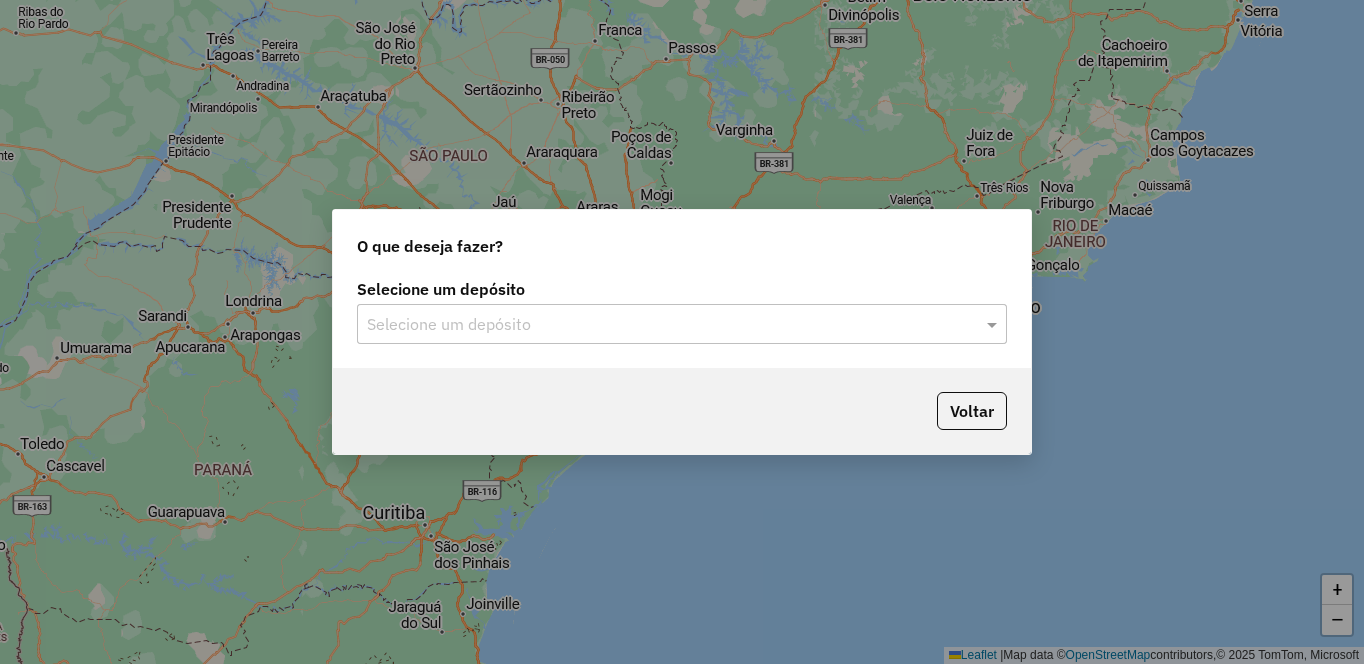 click 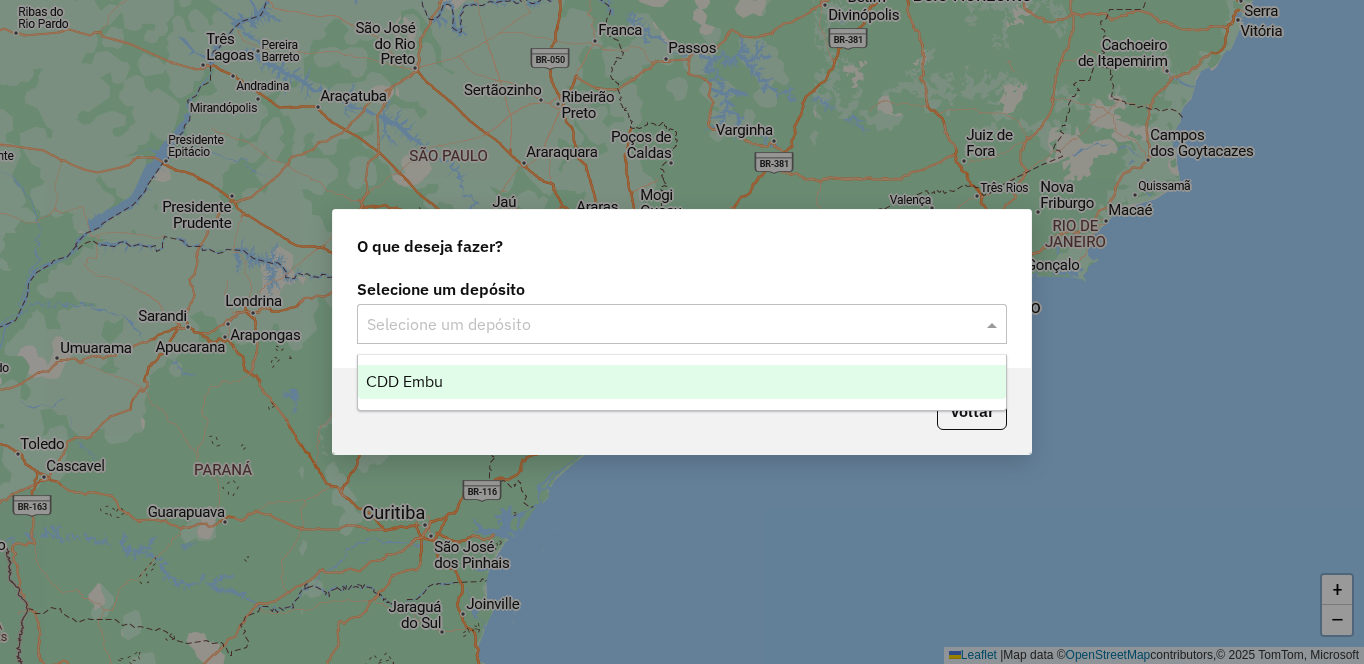 click on "CDD Embu" at bounding box center [404, 381] 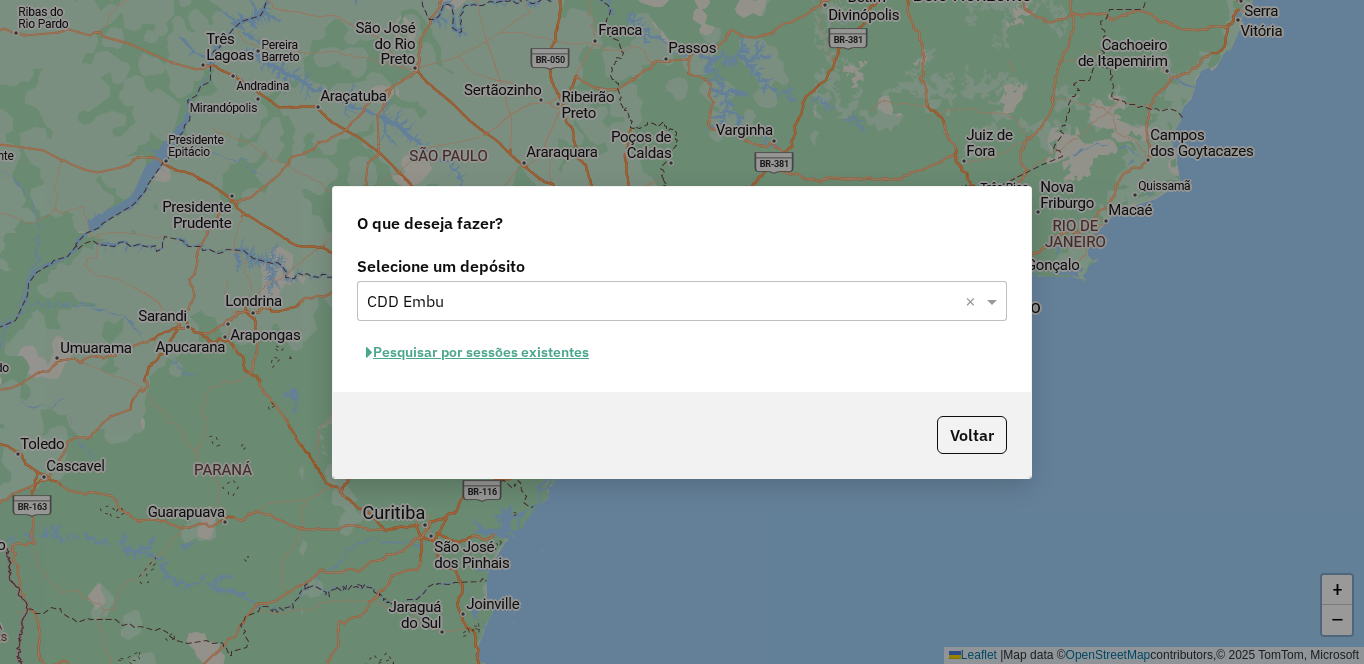 click on "Pesquisar por sessões existentes" 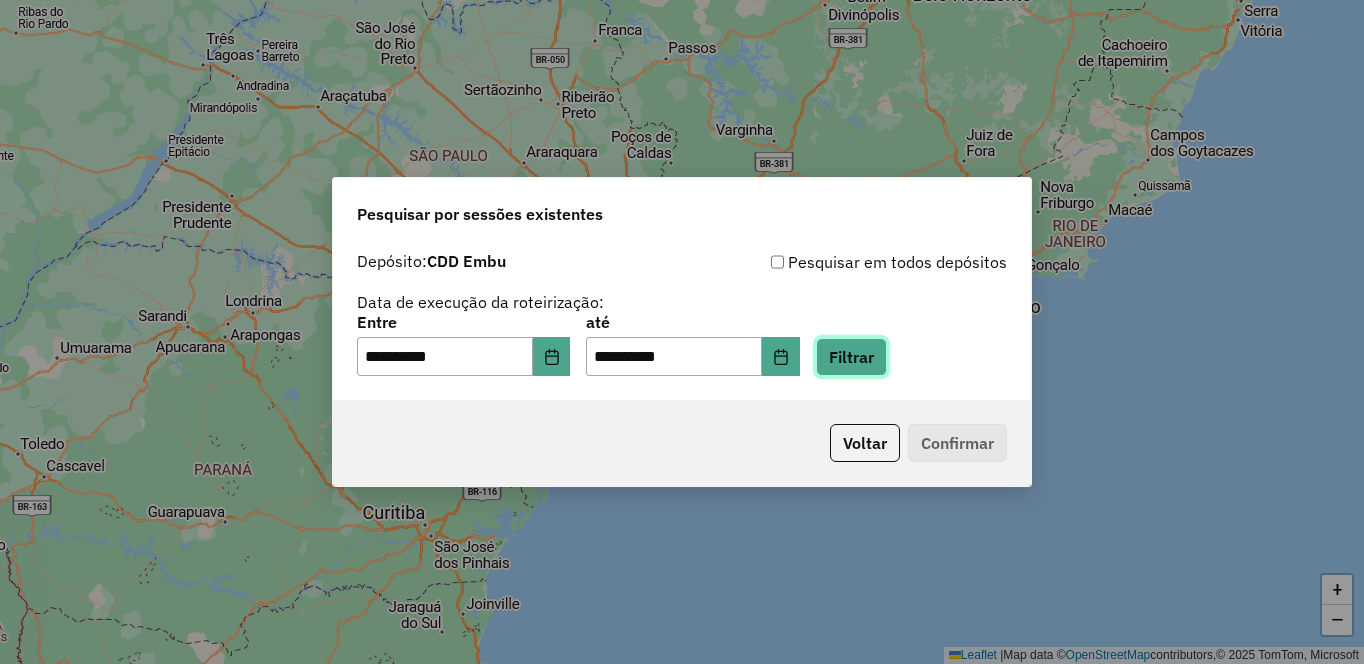 click on "Filtrar" 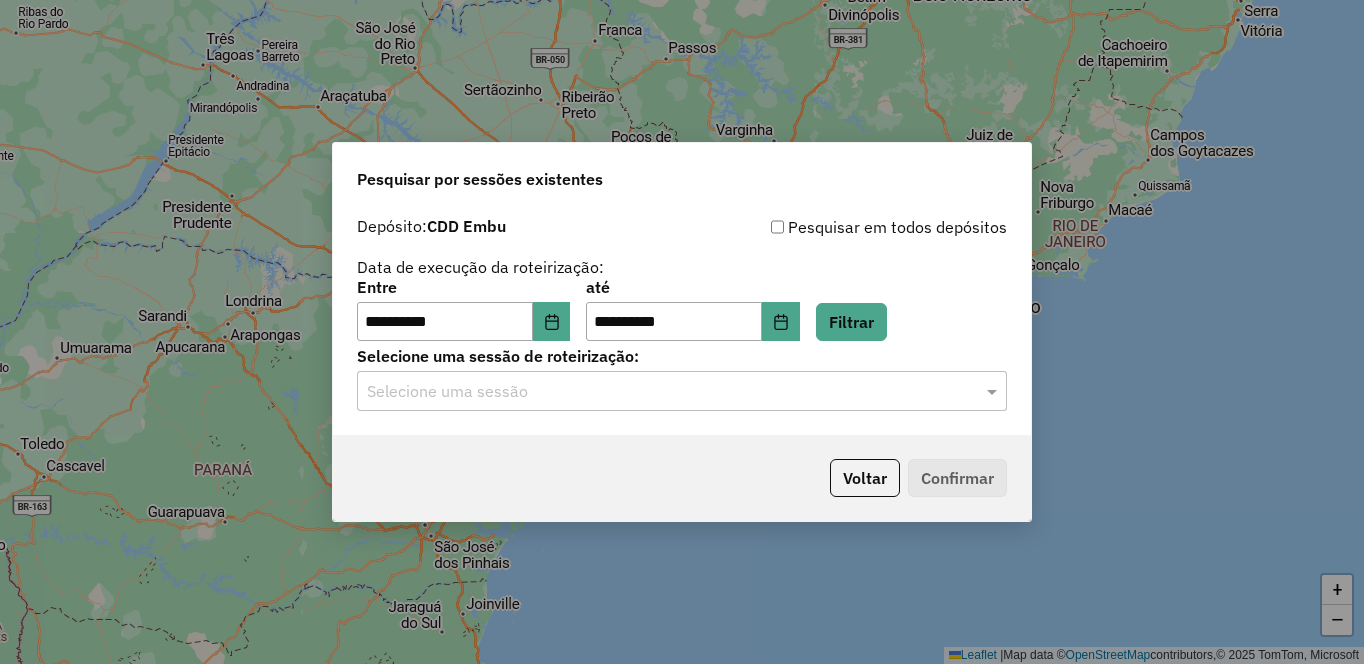 click 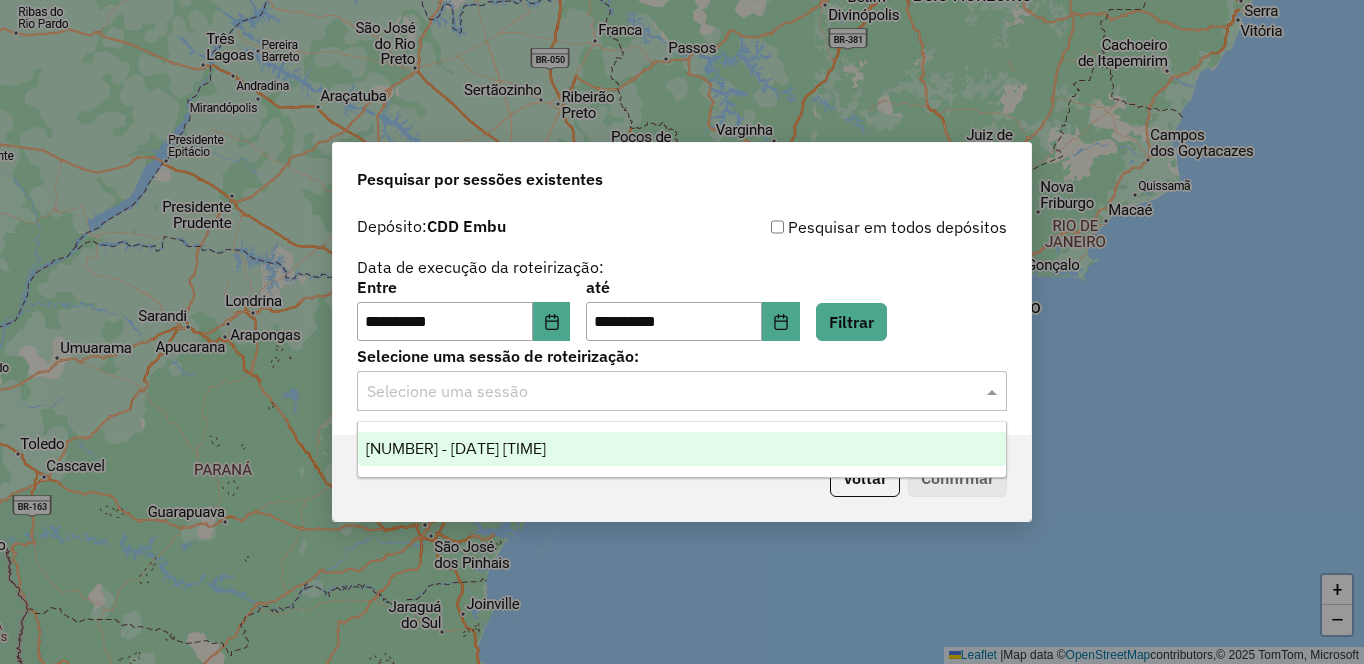 click on "[NUMBER] - [DATE] [TIME]" at bounding box center (456, 448) 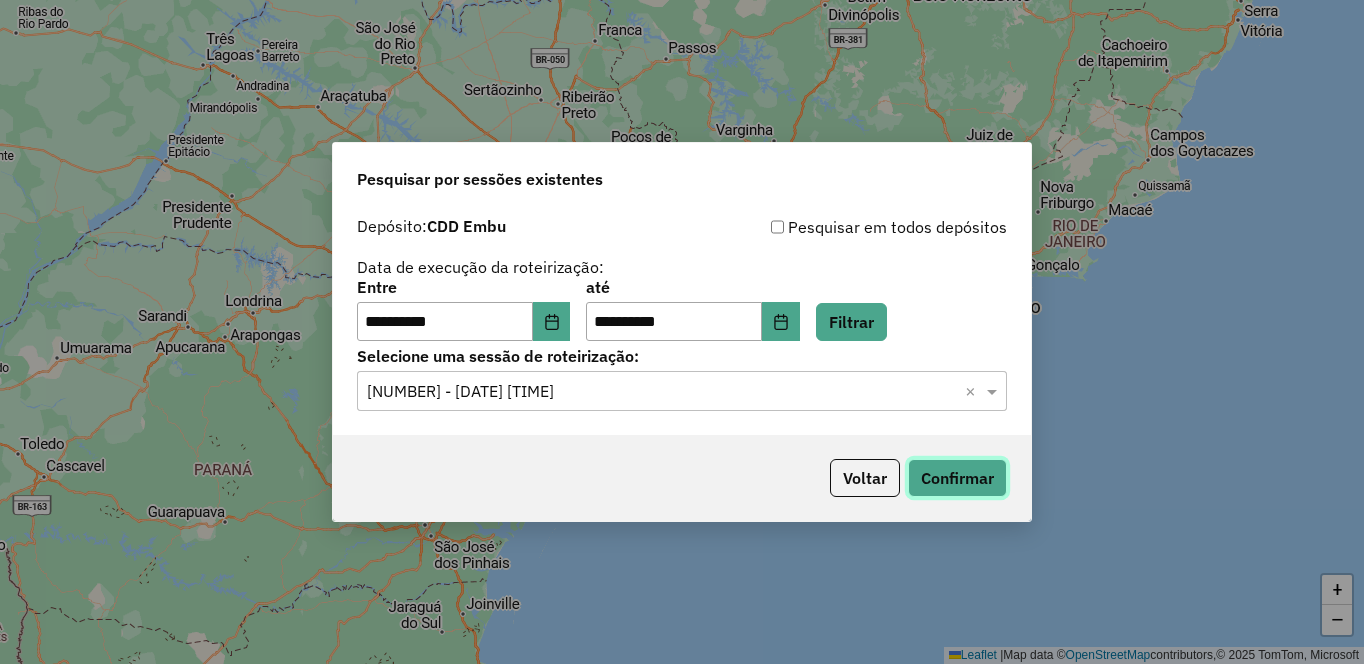 click on "Confirmar" 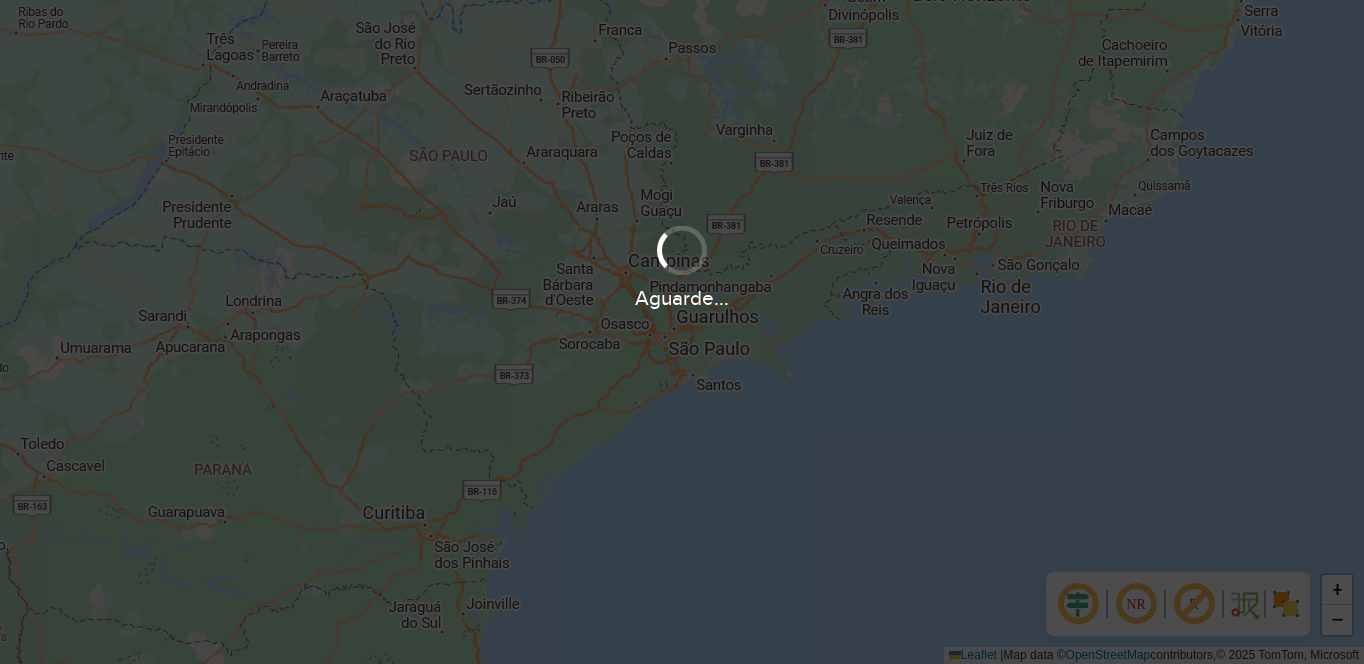 scroll, scrollTop: 0, scrollLeft: 0, axis: both 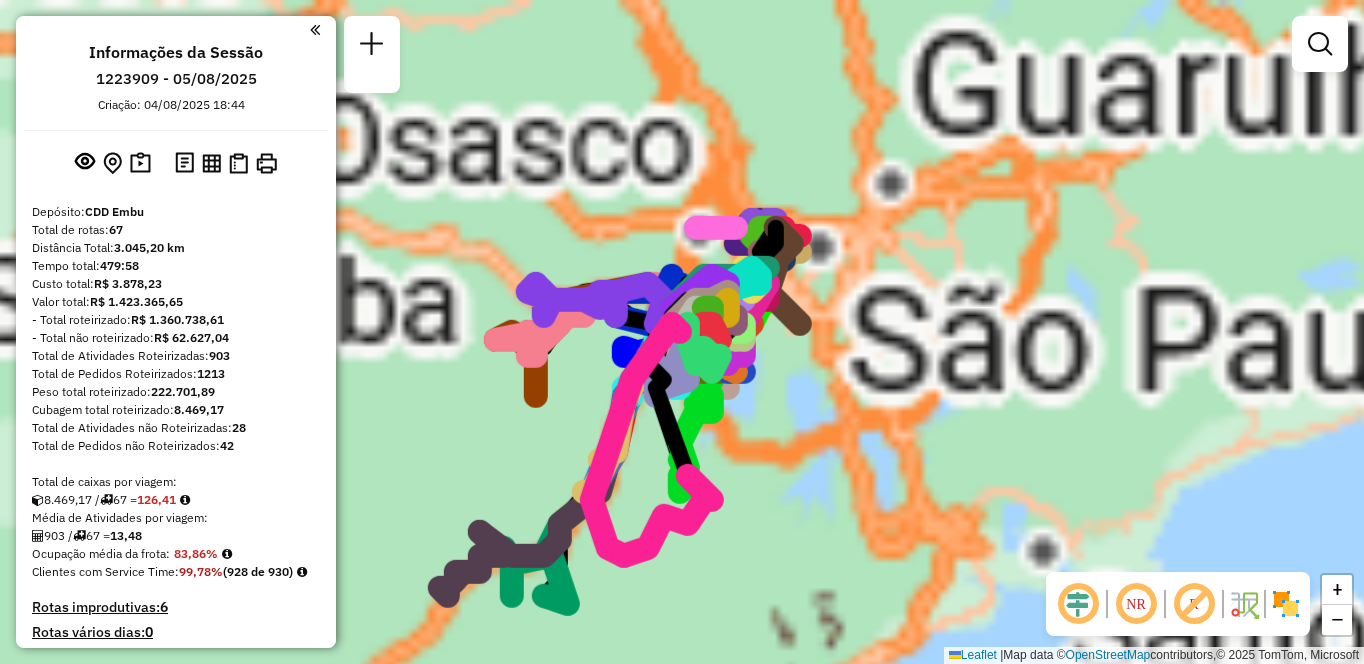 click 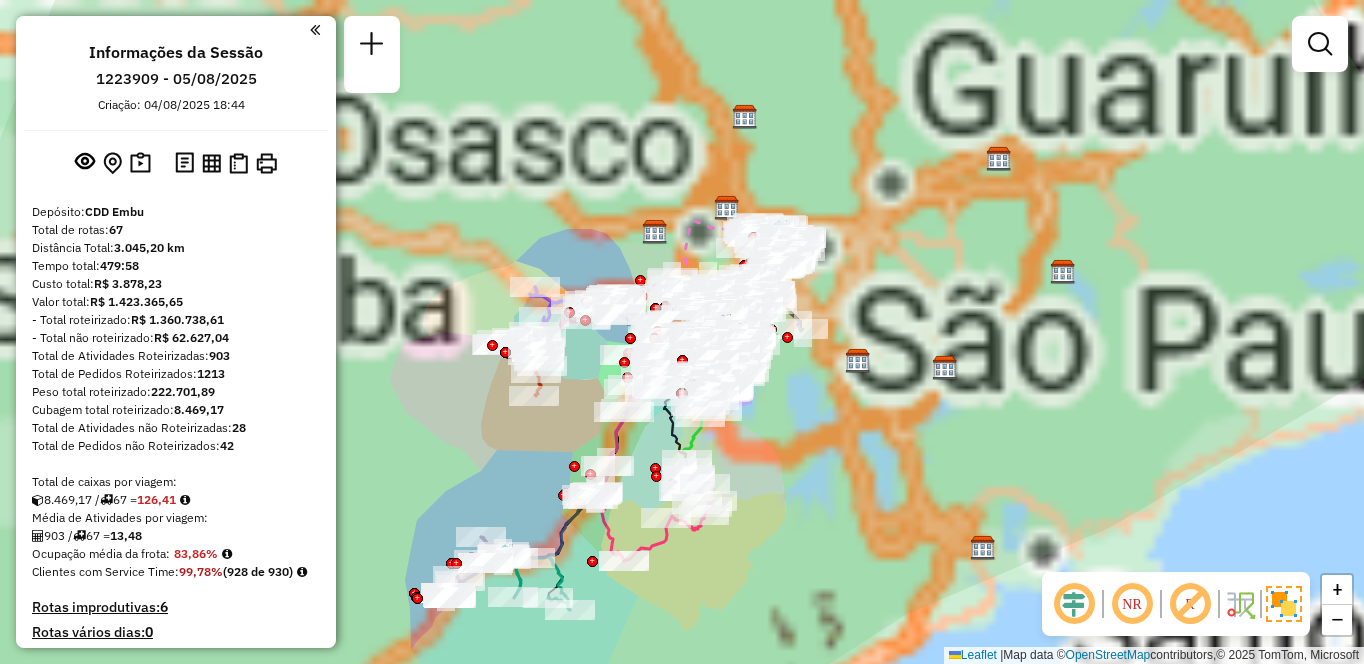 click 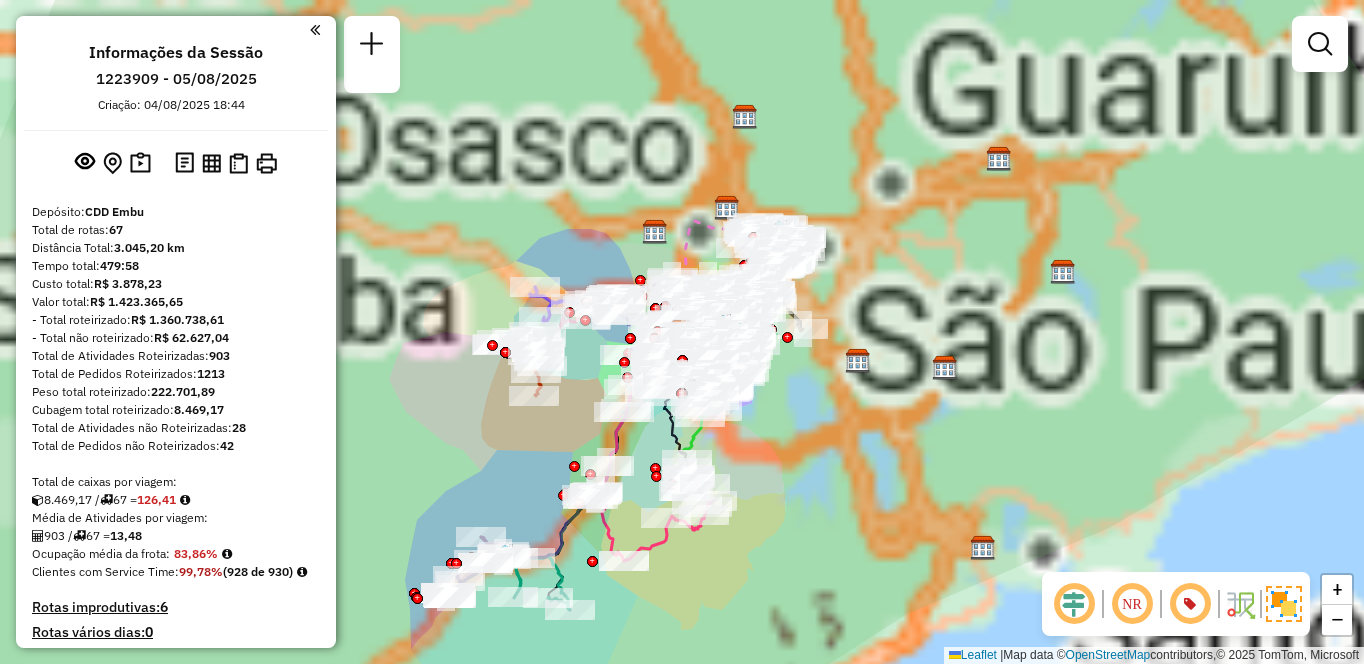 click 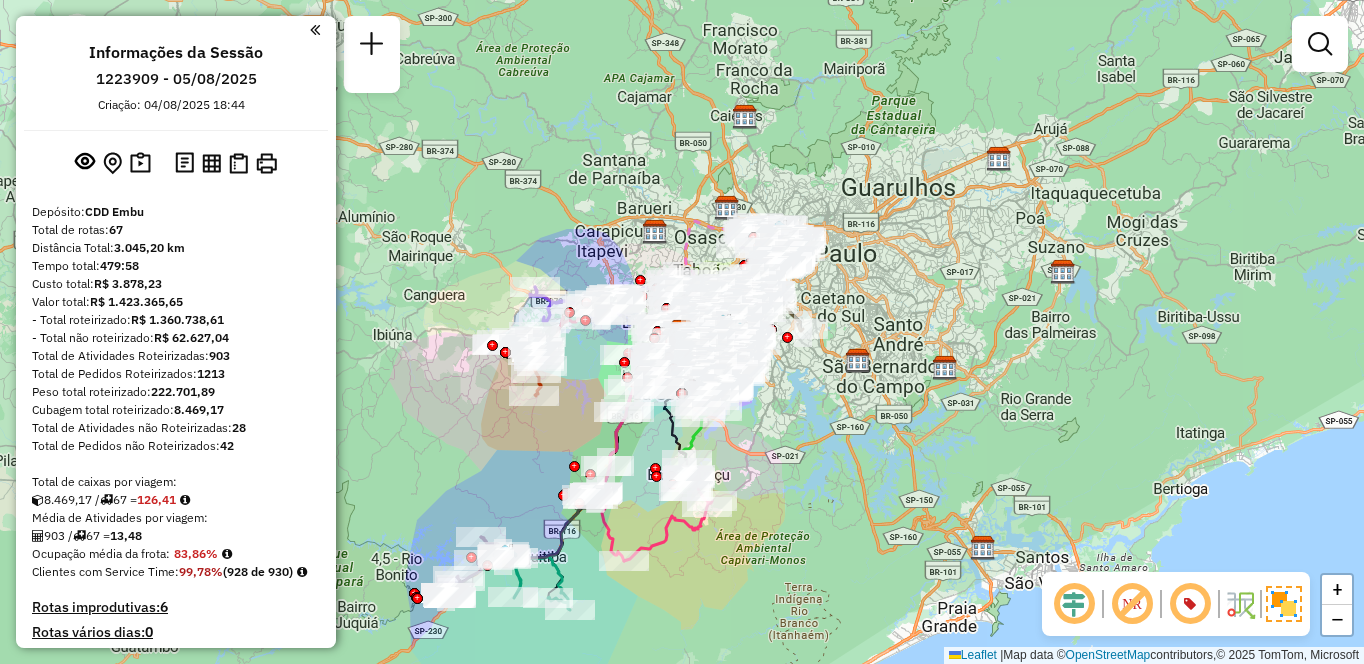 scroll, scrollTop: 1200, scrollLeft: 0, axis: vertical 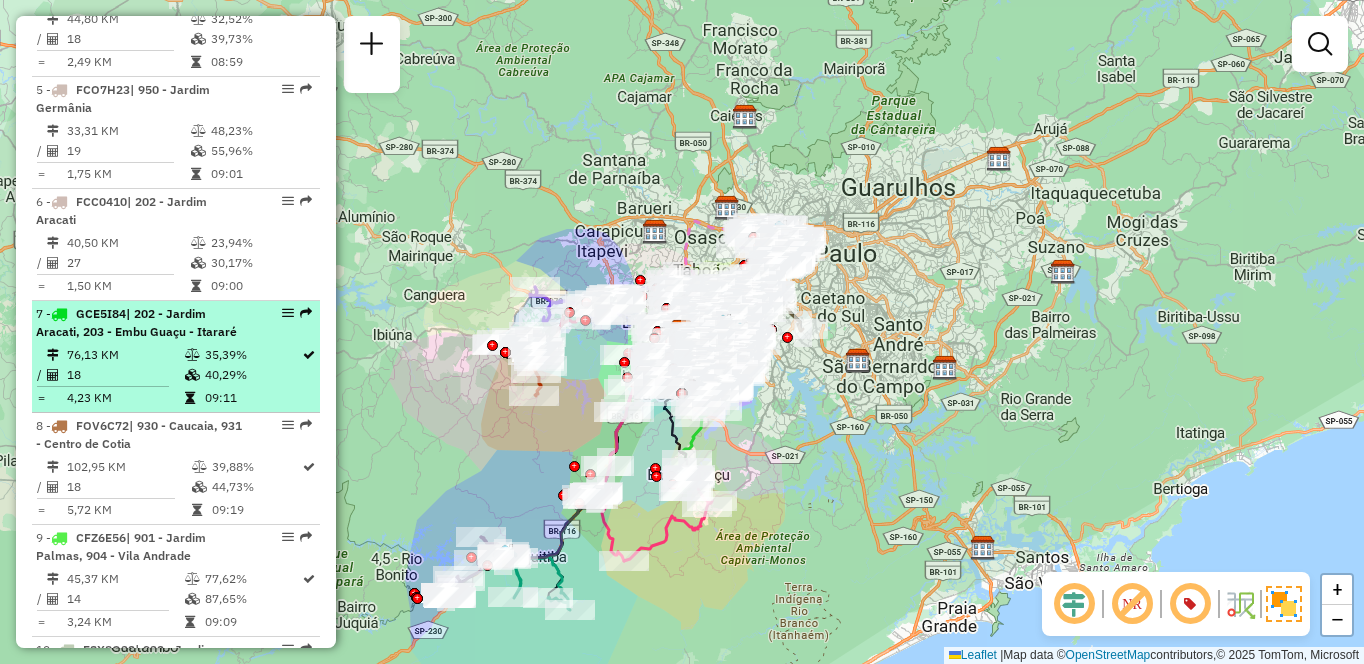 select on "**********" 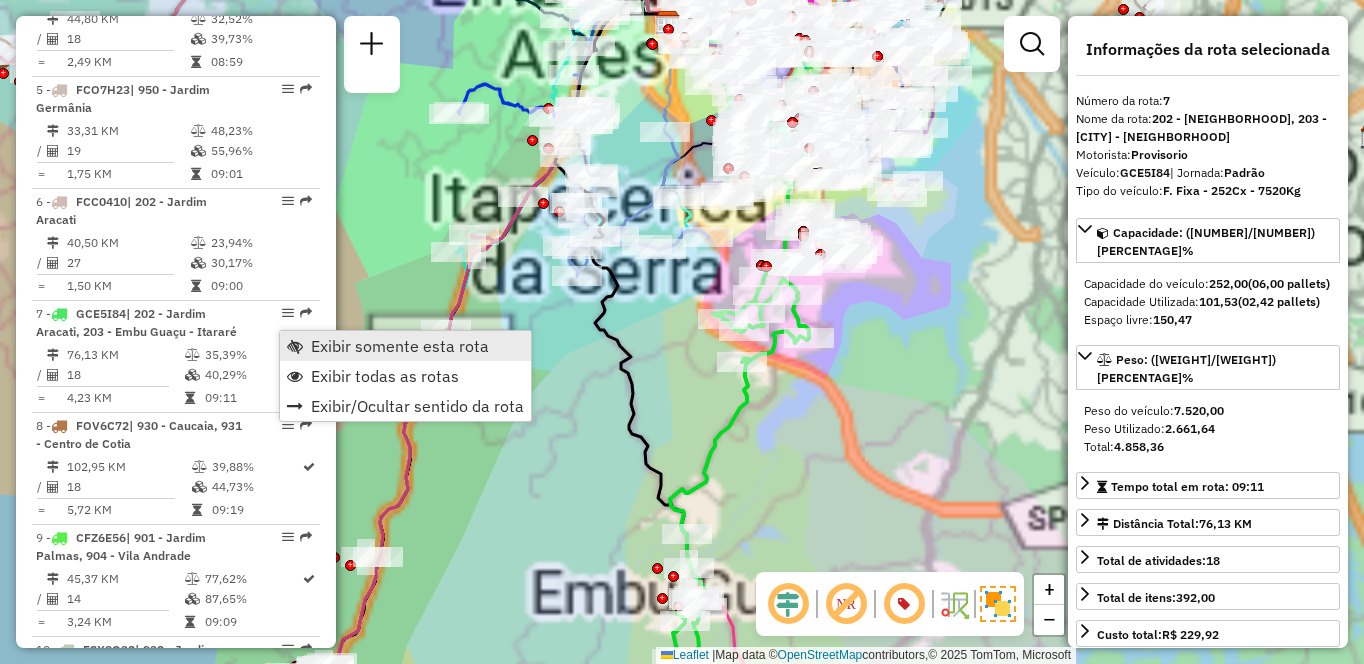 click on "Exibir somente esta rota" at bounding box center (400, 346) 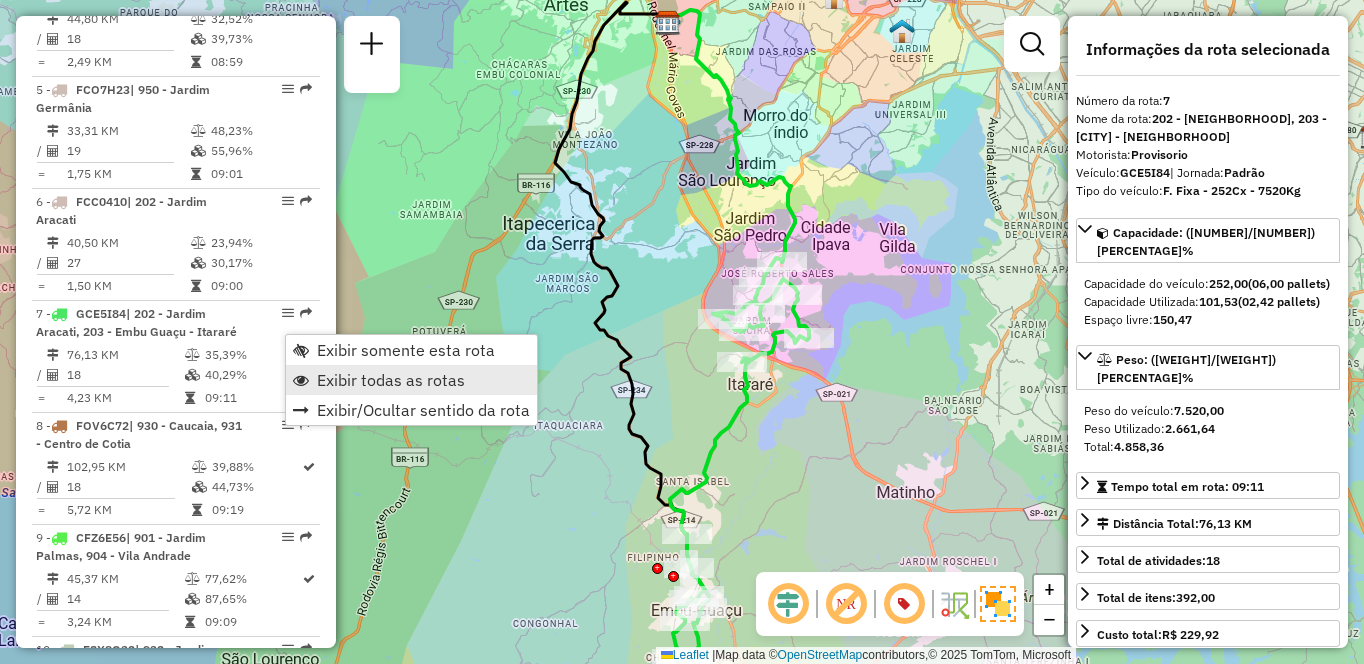 click on "Exibir todas as rotas" at bounding box center (391, 380) 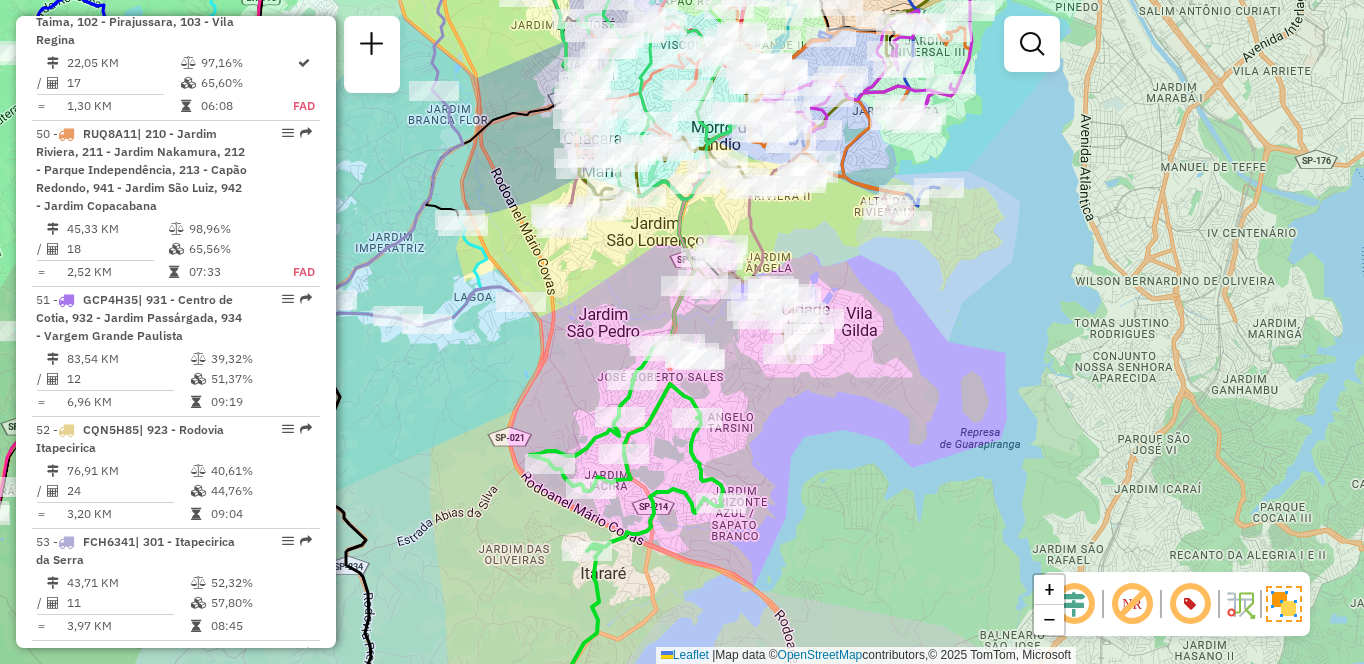 scroll, scrollTop: 8060, scrollLeft: 0, axis: vertical 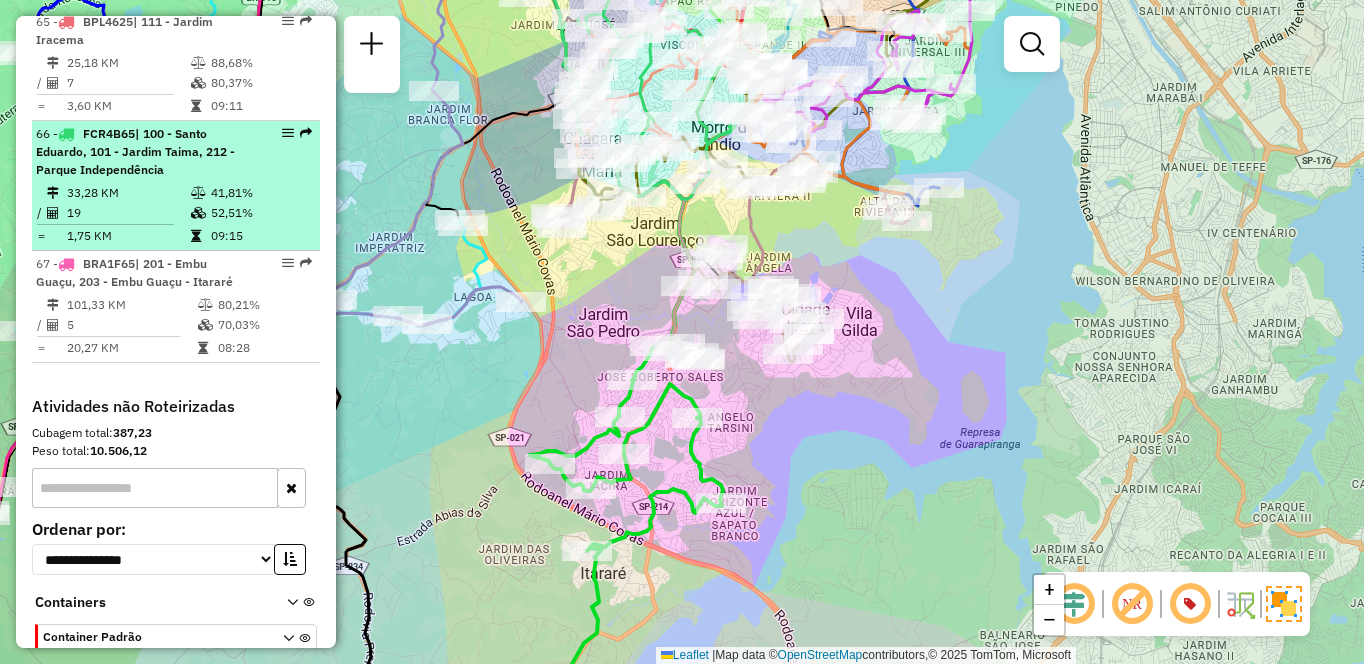 select on "**********" 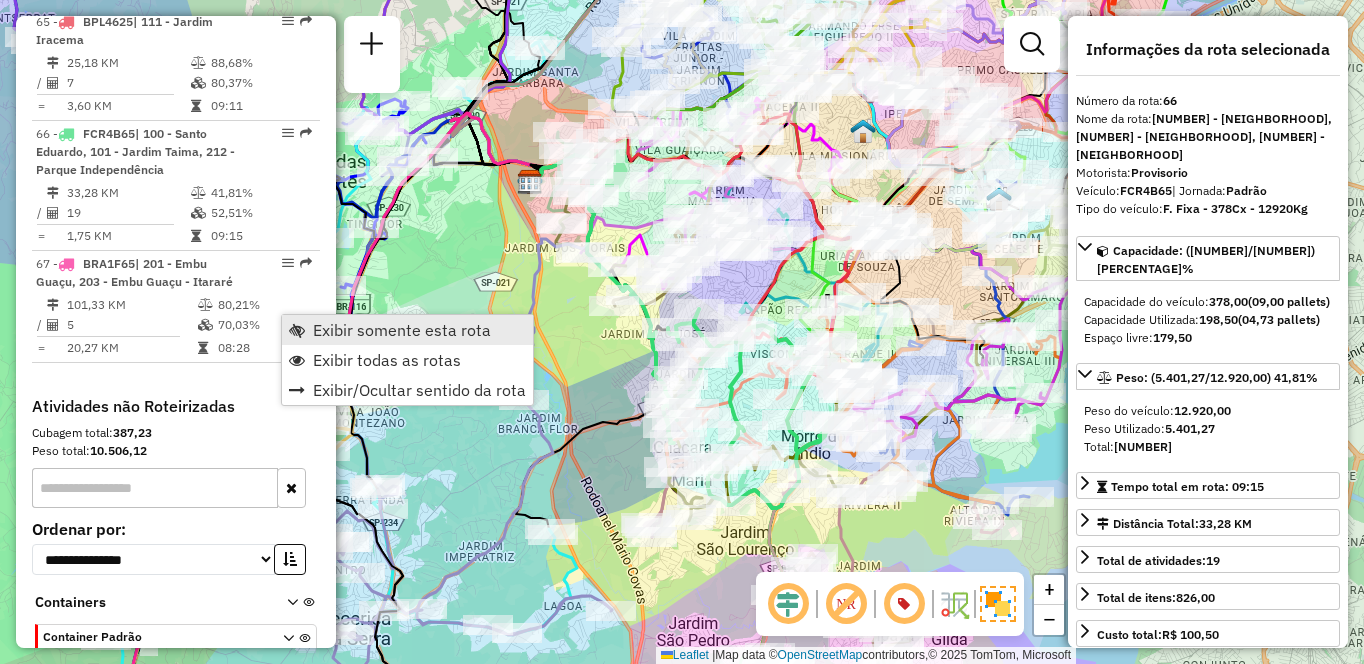 click on "Exibir somente esta rota" at bounding box center [402, 330] 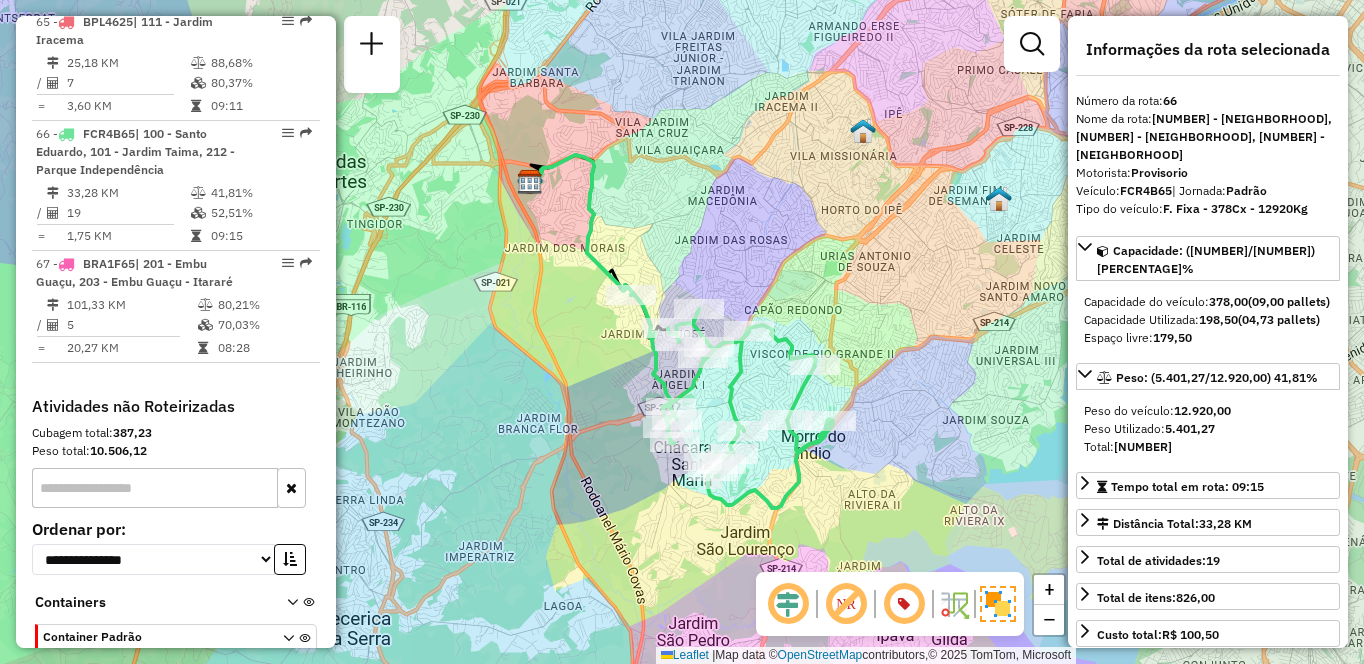 scroll, scrollTop: 2942, scrollLeft: 0, axis: vertical 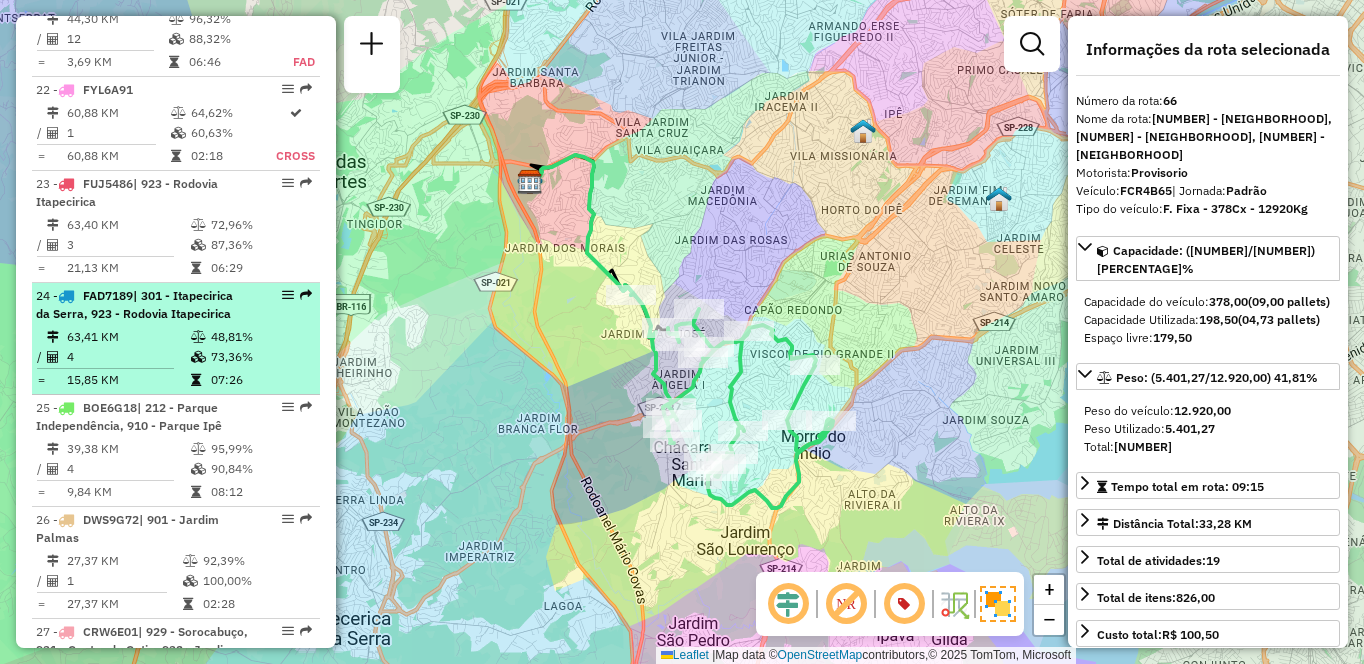 click on "48,81%" at bounding box center [260, 337] 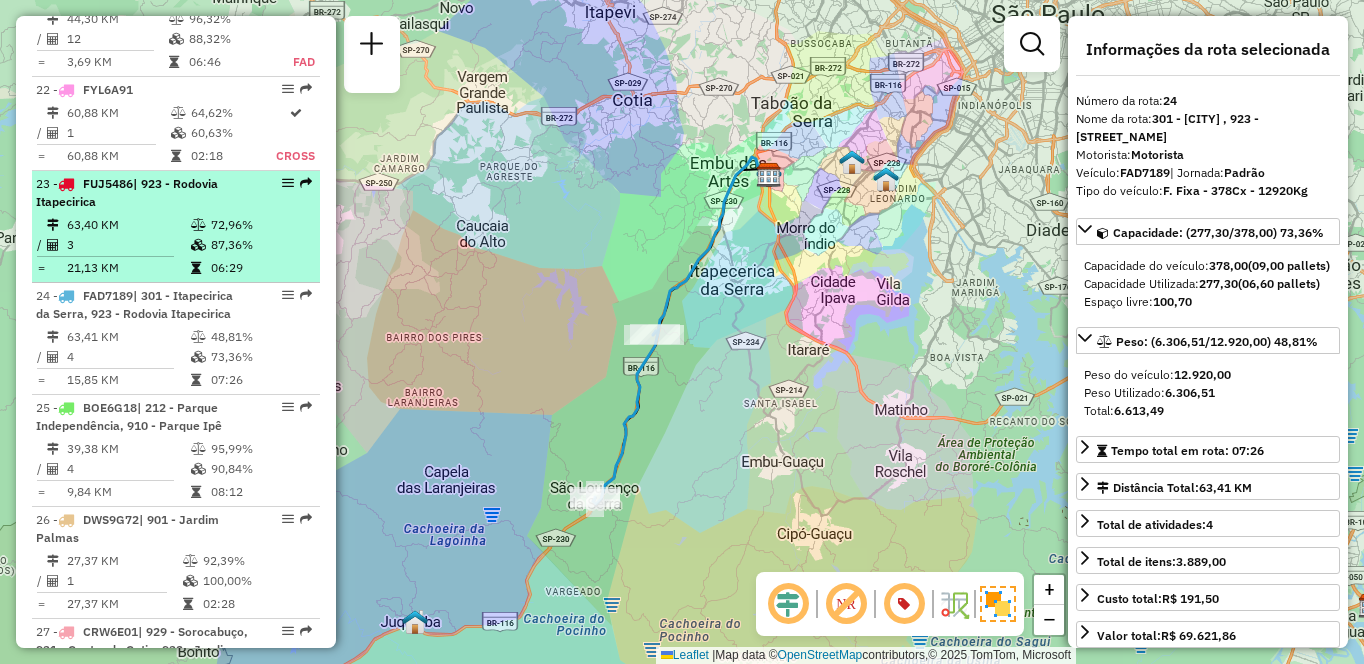 click at bounding box center (105, 256) 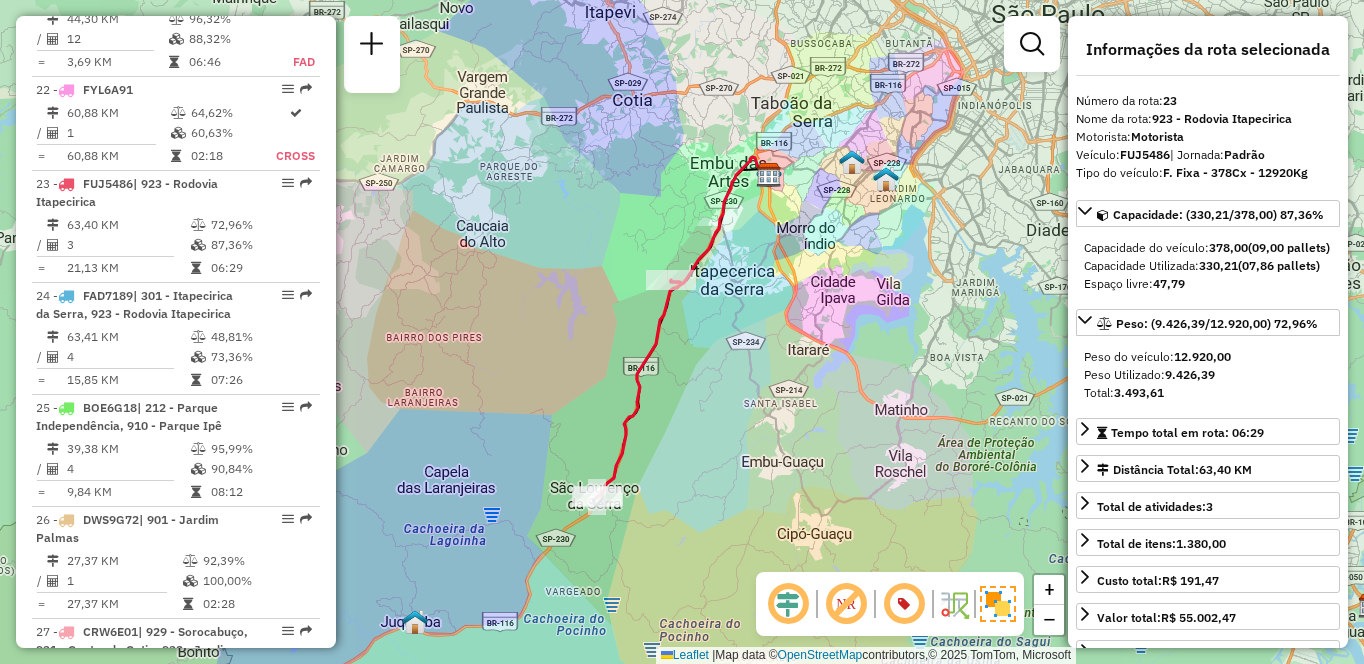 scroll, scrollTop: 5954, scrollLeft: 0, axis: vertical 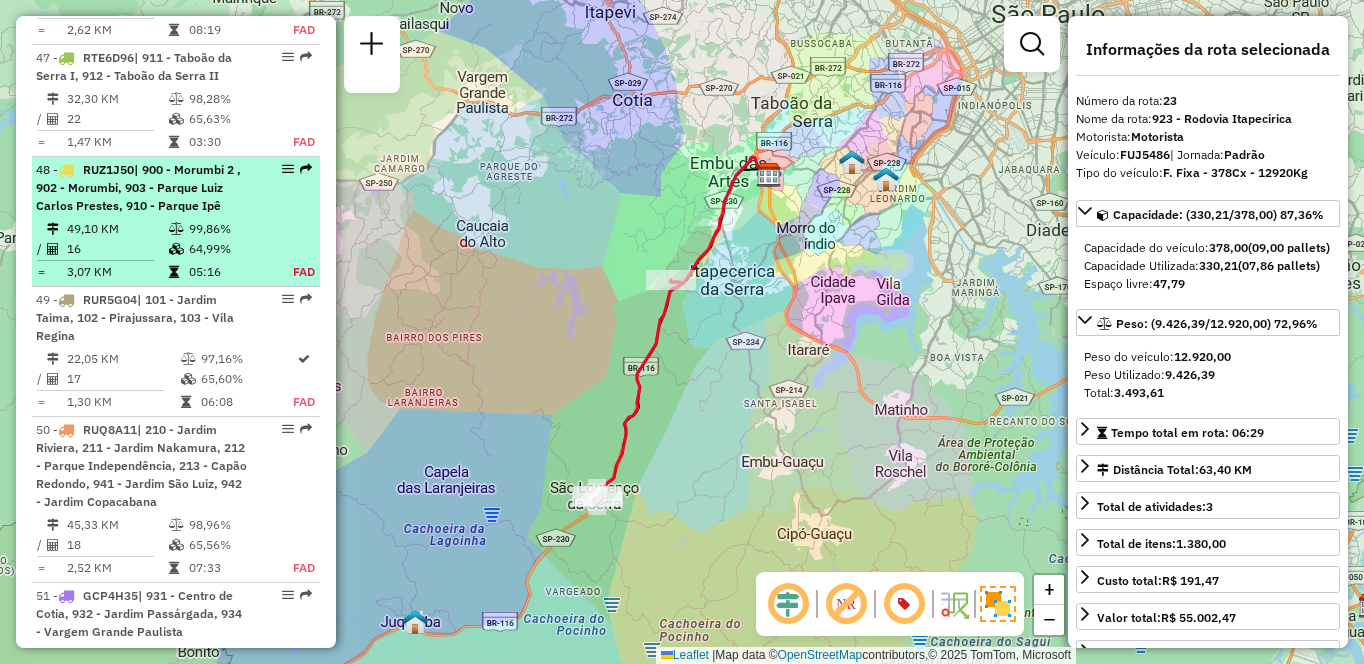 click on "[NUMBER] - RUZ1J50 | [NUMBER] - [NEIGHBORHOOD] , [NUMBER] - [NEIGHBORHOOD], [NUMBER] - [NEIGHBORHOOD]" at bounding box center (142, 188) 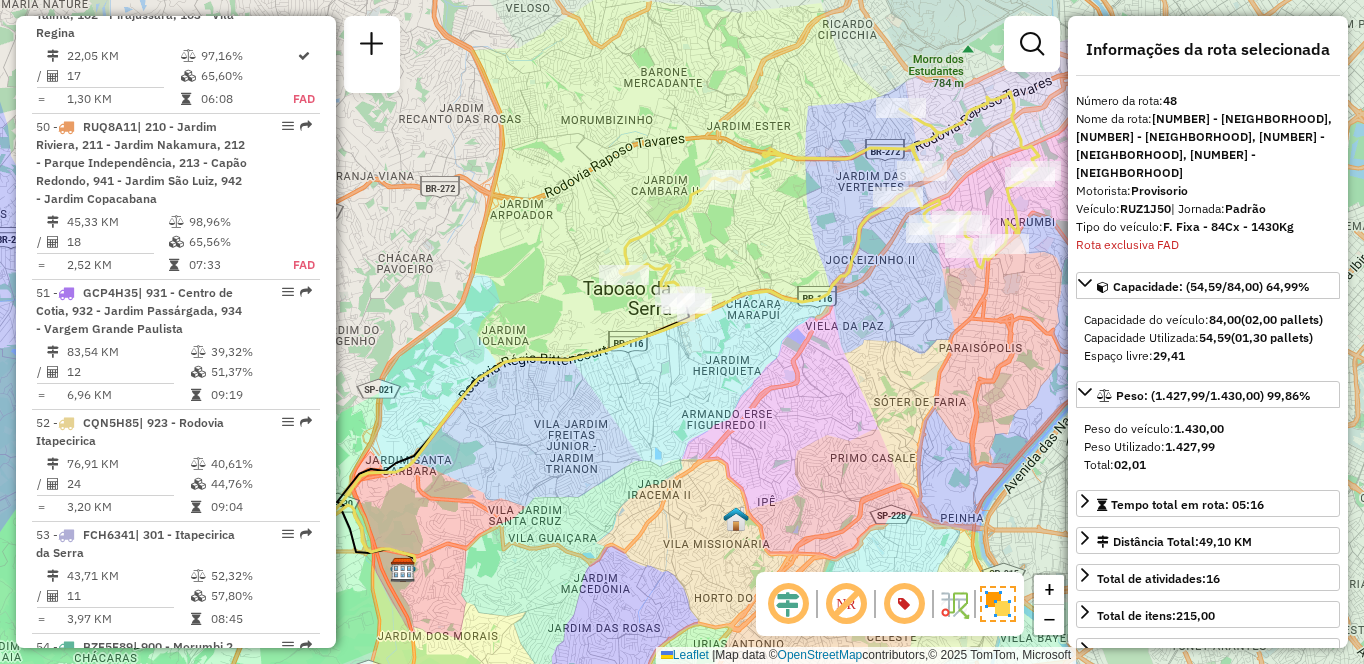 scroll, scrollTop: 5712, scrollLeft: 0, axis: vertical 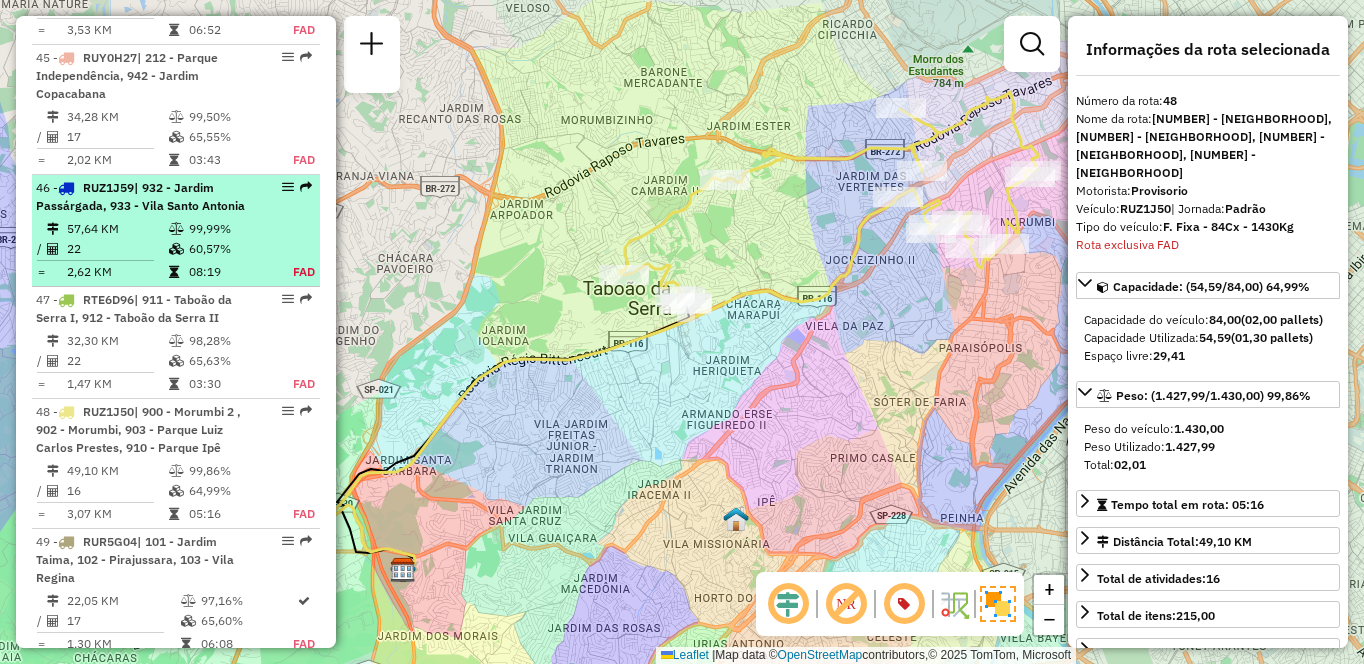 click on "57,64 KM" at bounding box center (117, 229) 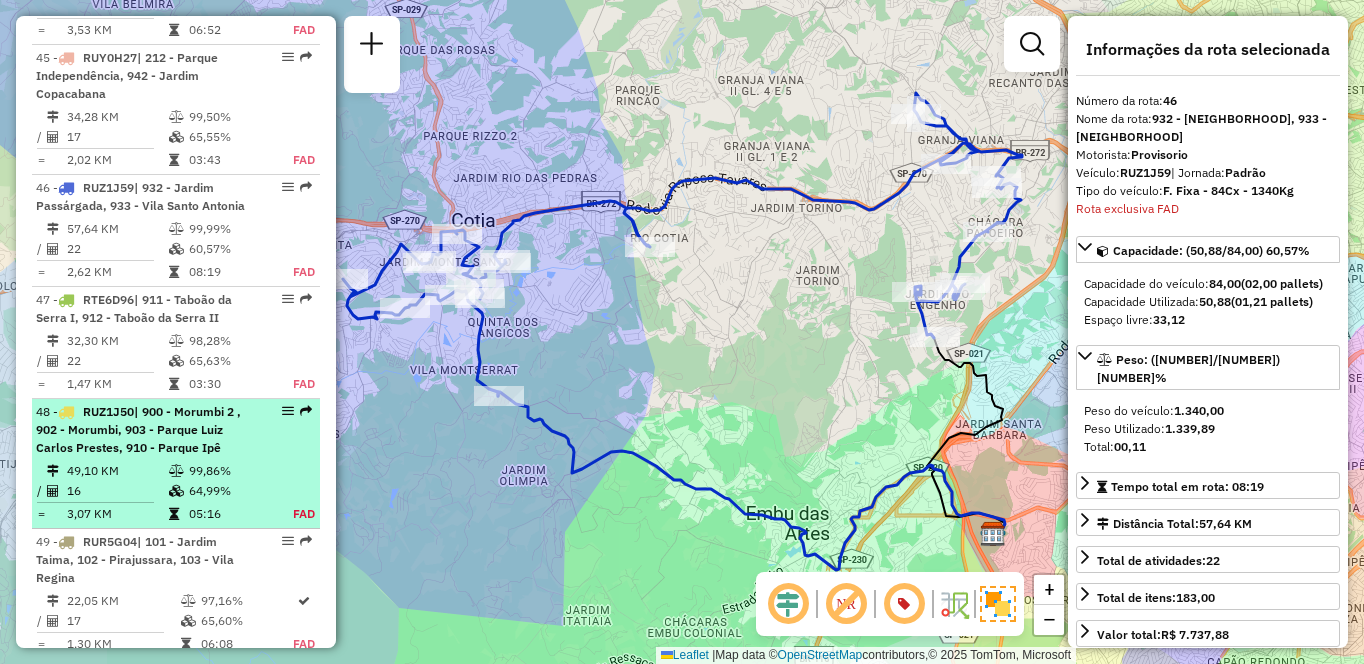 scroll, scrollTop: 6015, scrollLeft: 0, axis: vertical 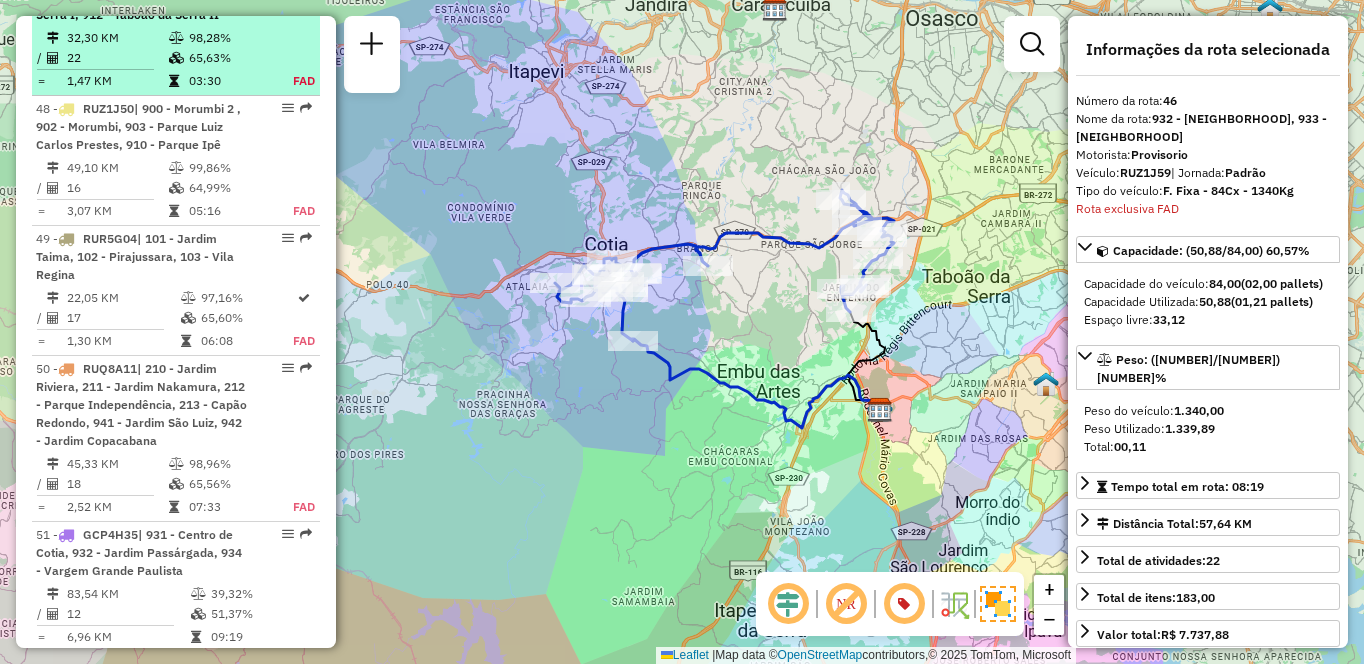 click at bounding box center (293, 58) 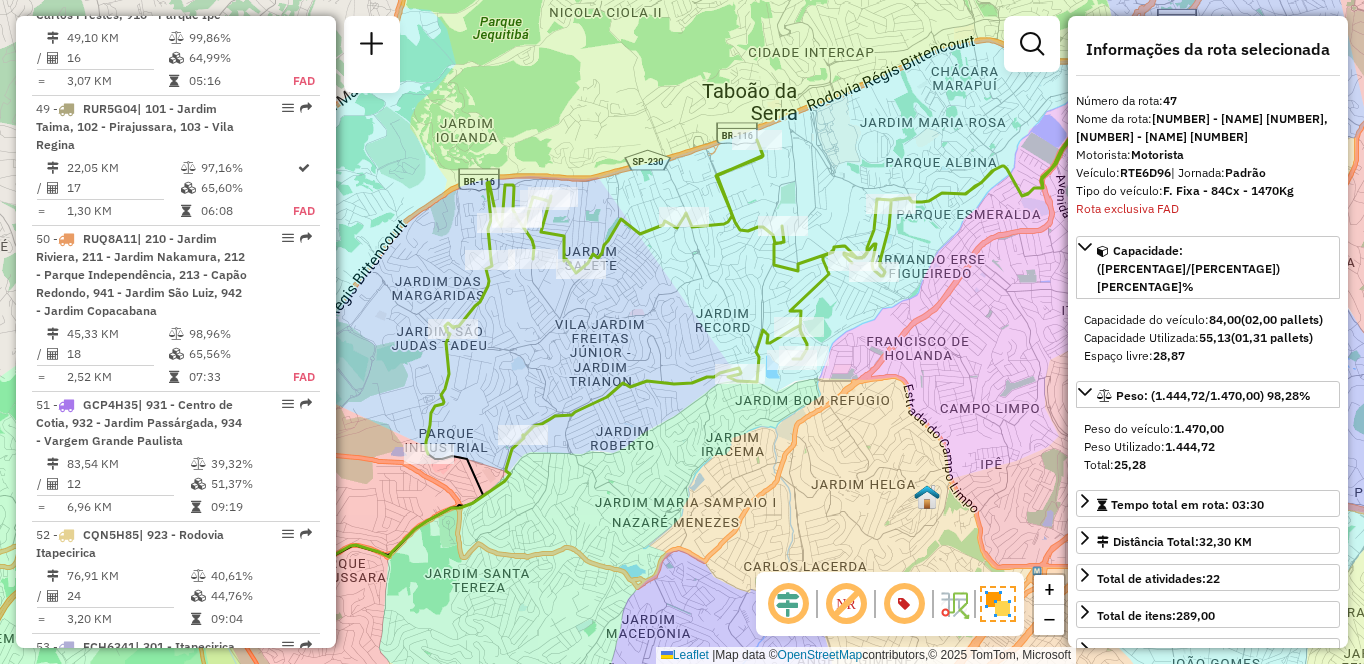 scroll, scrollTop: 1536, scrollLeft: 0, axis: vertical 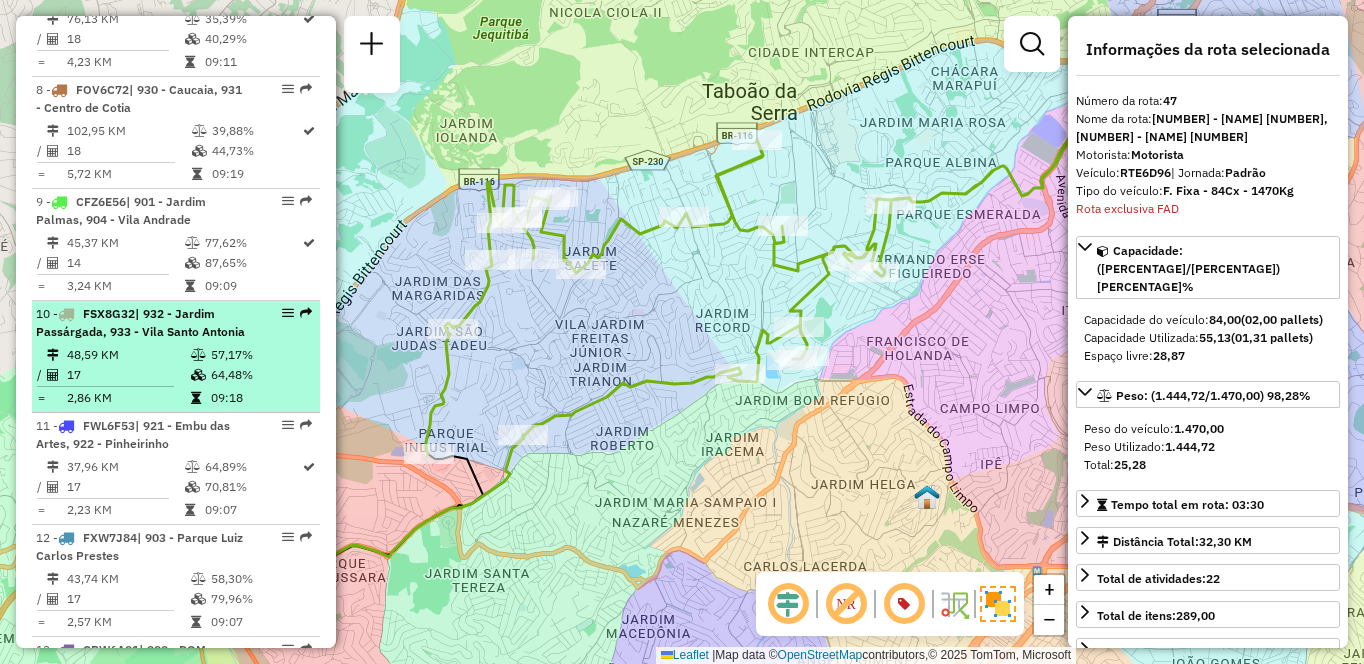 click on "64,48%" at bounding box center [260, 375] 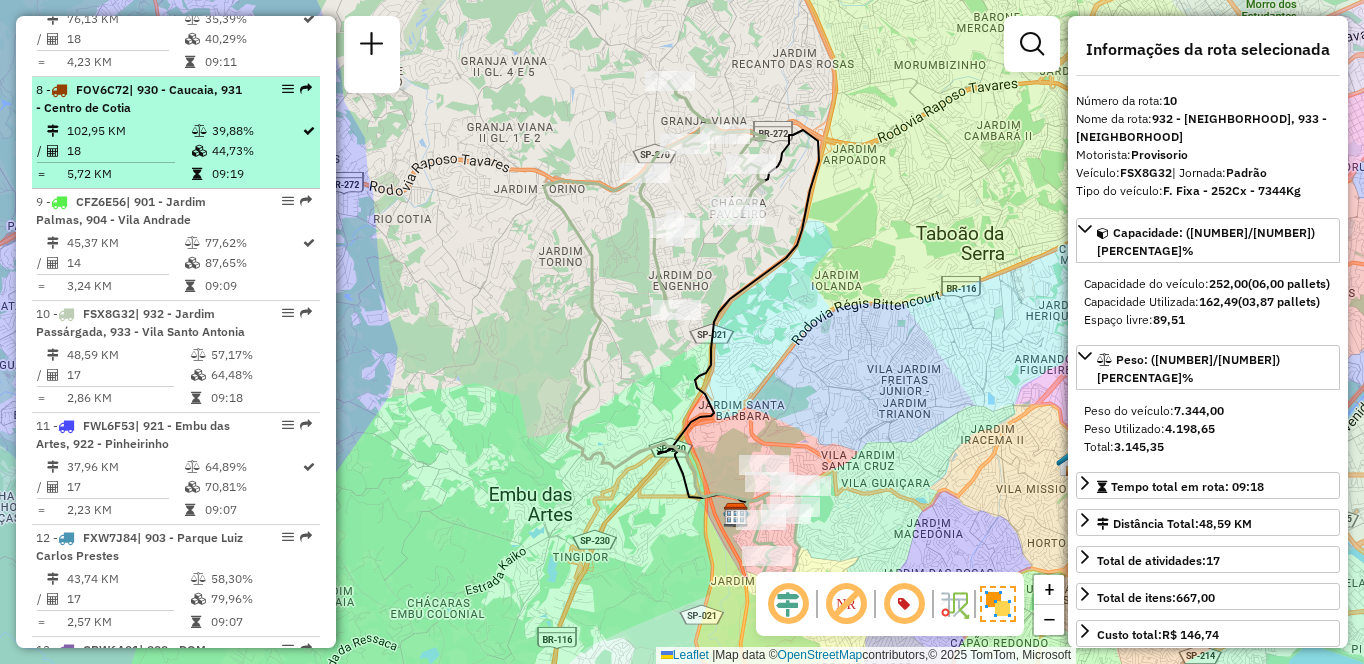 click on "FOV6C72" at bounding box center (102, 89) 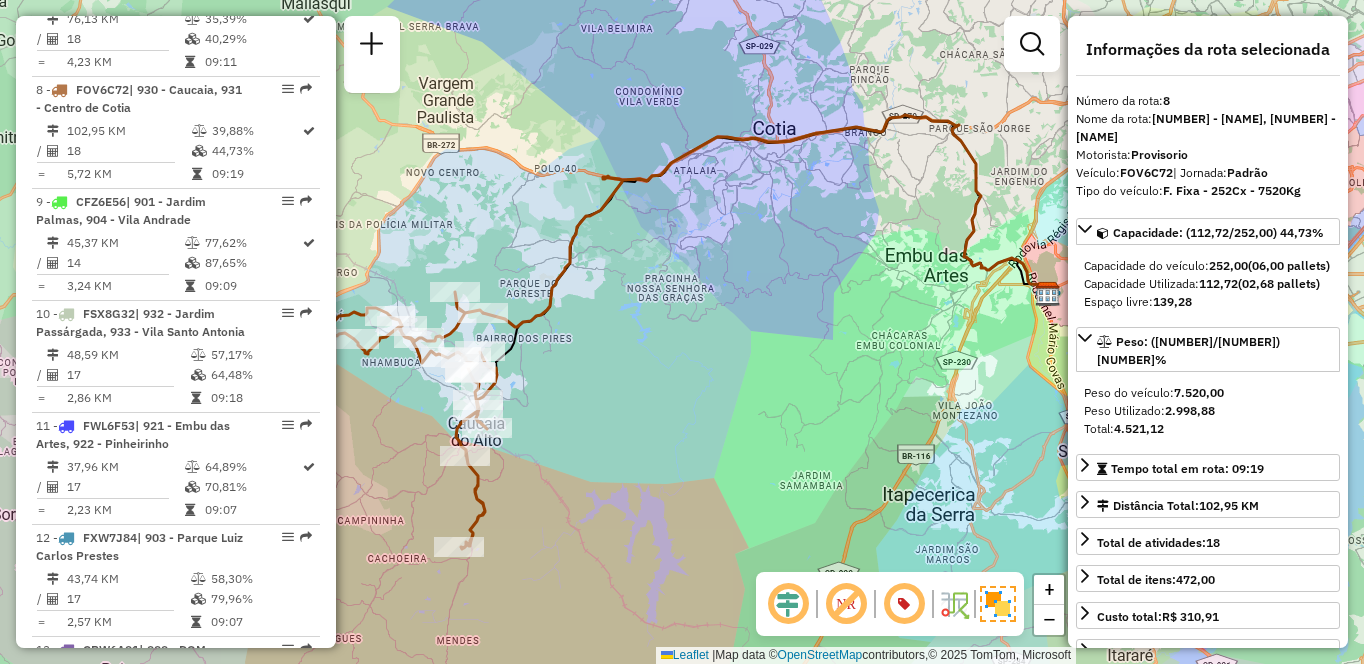 scroll, scrollTop: 6214, scrollLeft: 0, axis: vertical 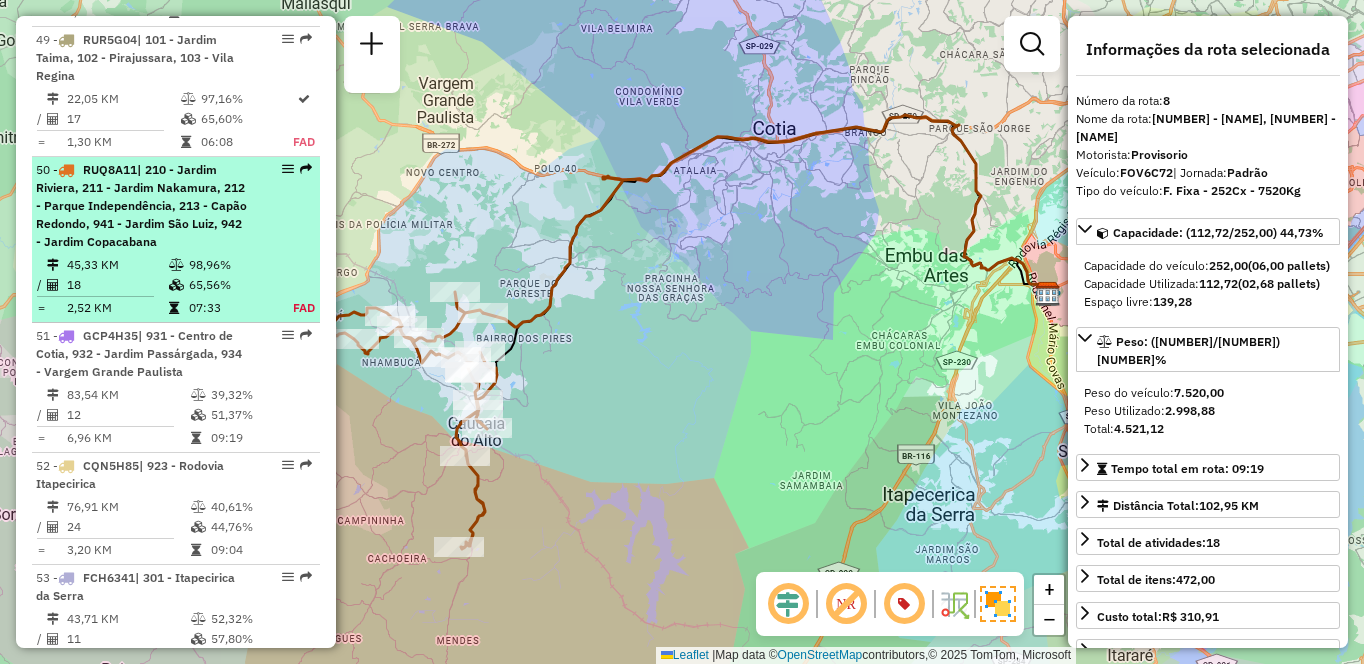 click on "| 210 - Jardim Riviera, 211 - Jardim Nakamura, 212 - Parque Independência, 213 - Capão Redondo, 941 - Jardim São Luiz, 942 - Jardim Copacabana" at bounding box center (141, 205) 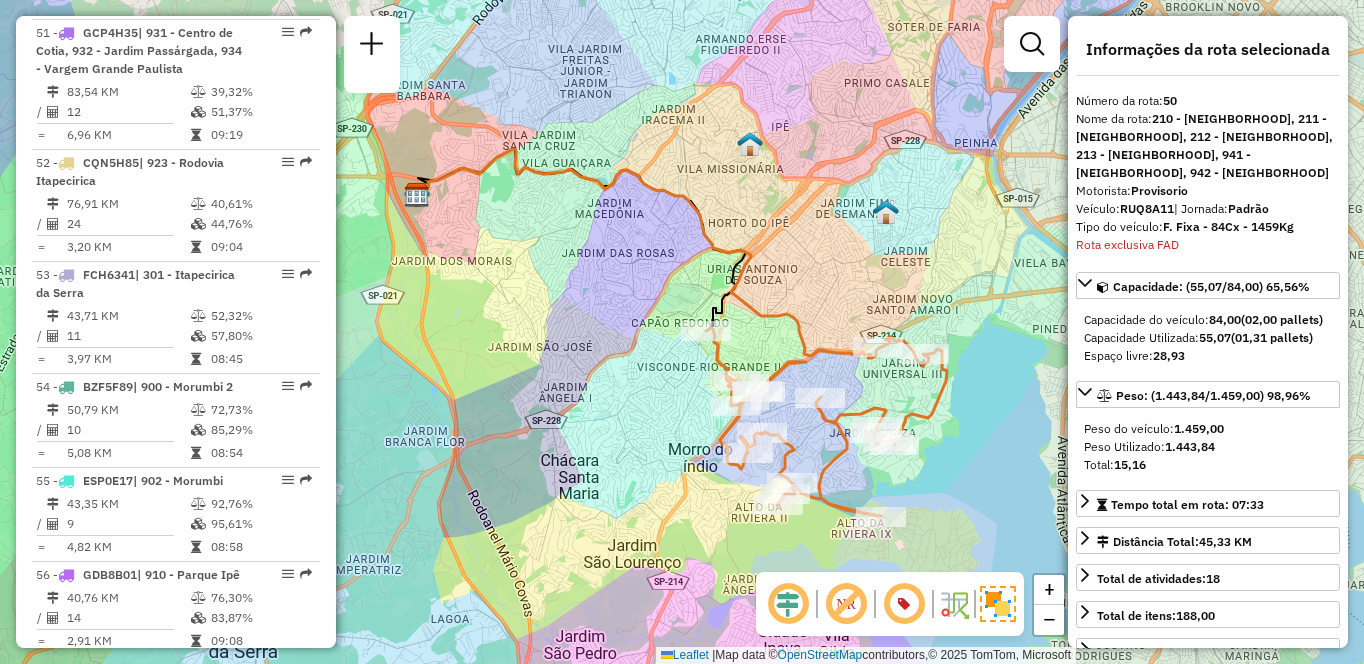 scroll, scrollTop: 5358, scrollLeft: 0, axis: vertical 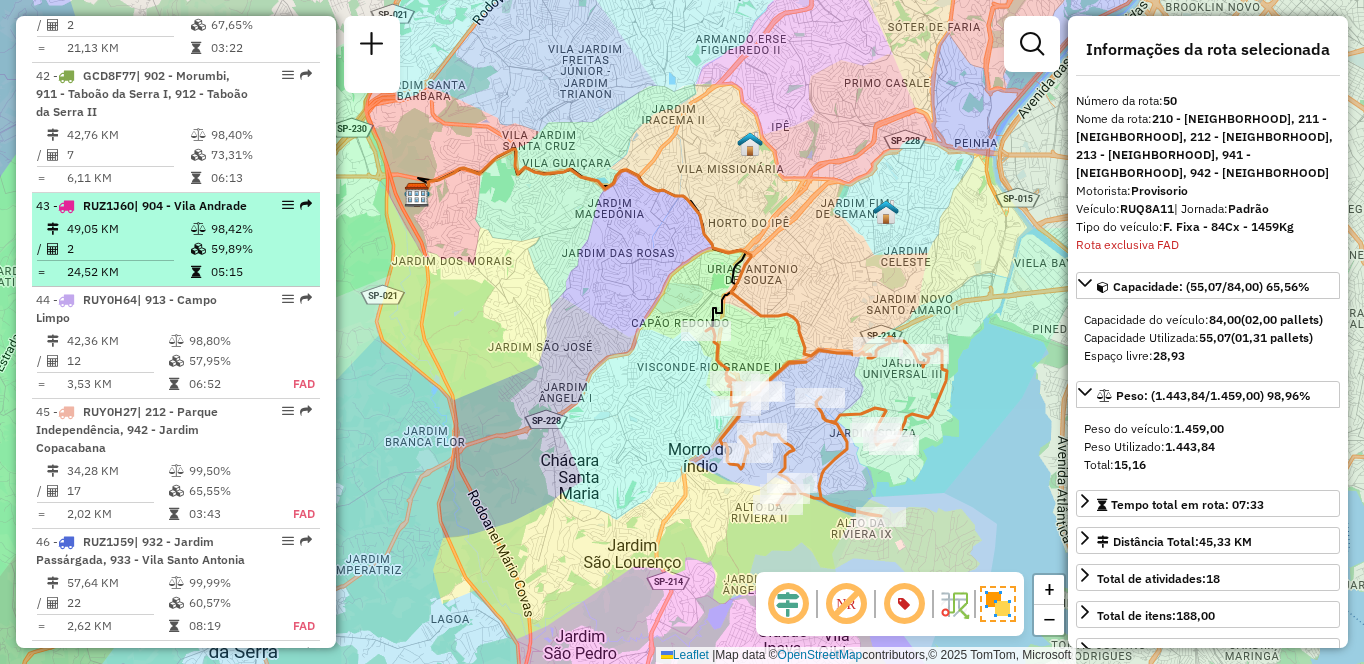 click on "49,05 KM" at bounding box center [128, 229] 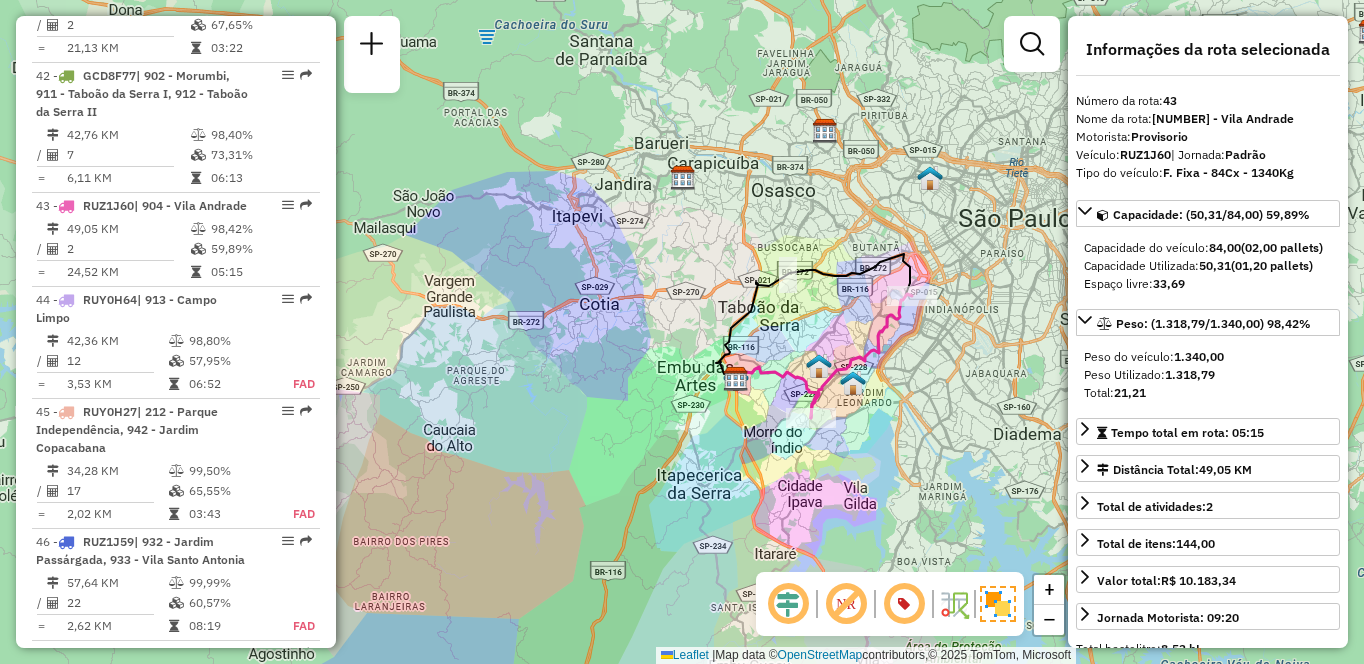 scroll, scrollTop: 6380, scrollLeft: 0, axis: vertical 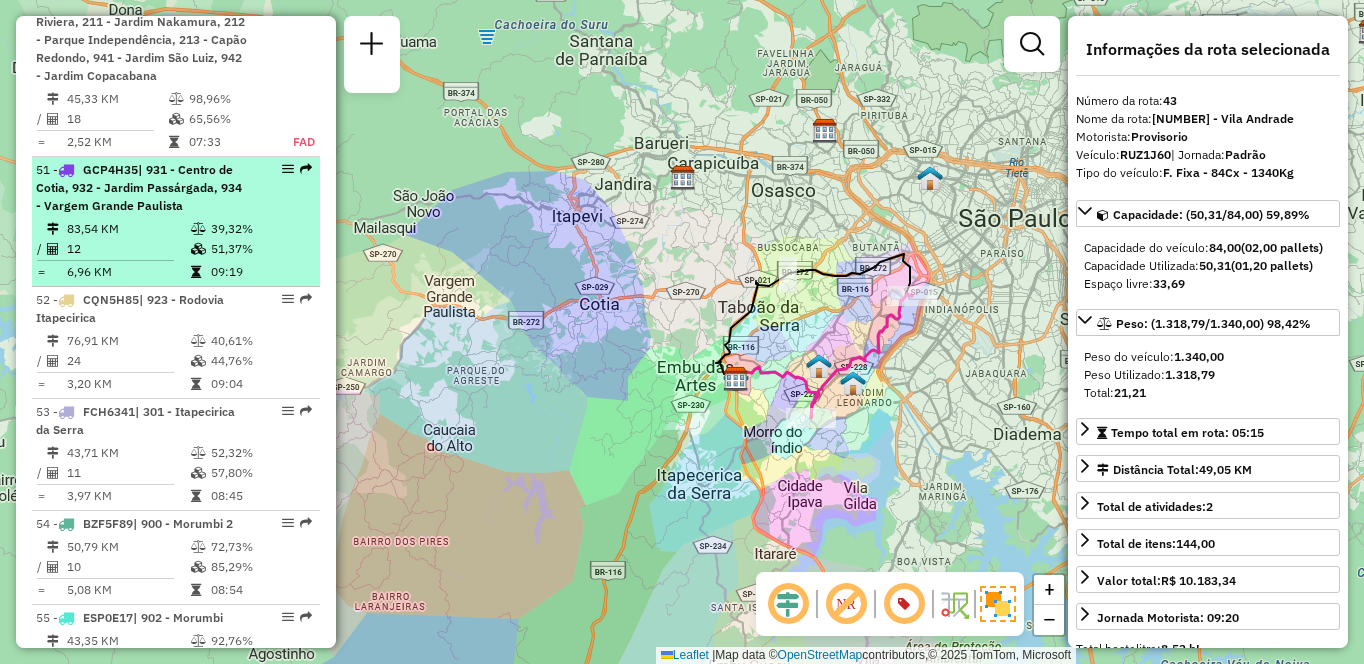 click on "| 931 - Centro de Cotia, 932 - Jardim Passárgada, 934 - Vargem Grande Paulista" at bounding box center (139, 187) 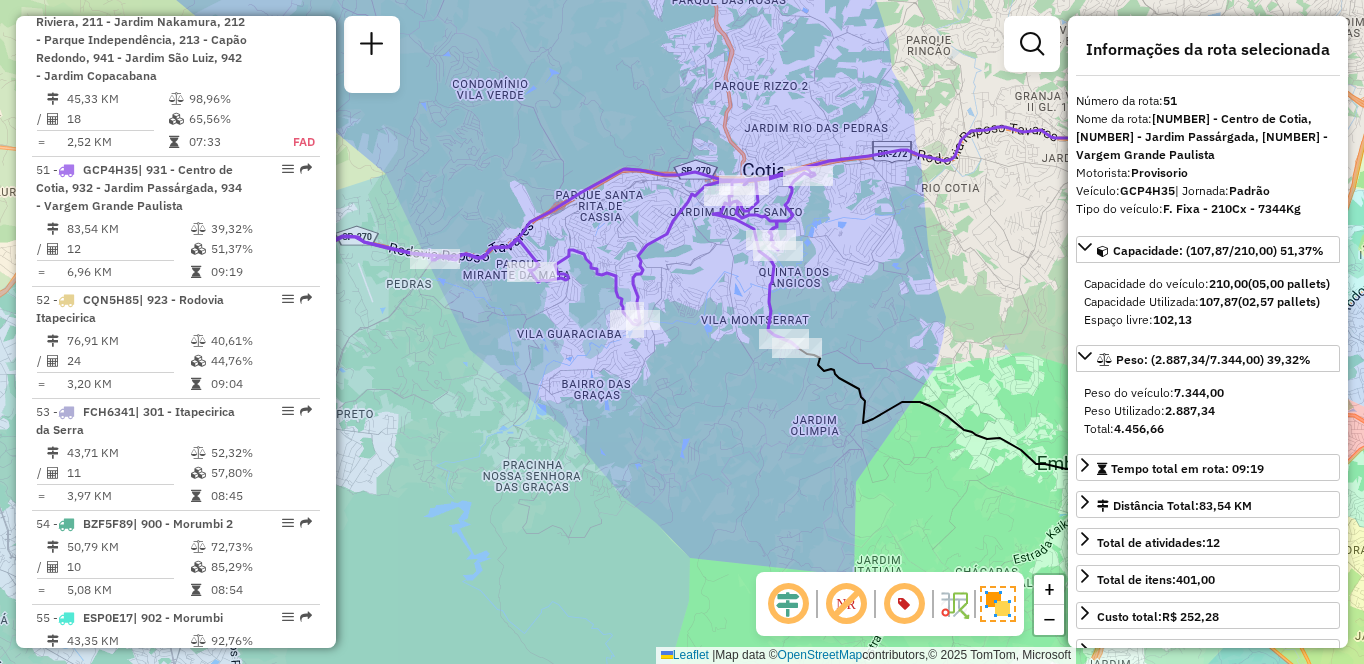 scroll, scrollTop: 1778, scrollLeft: 0, axis: vertical 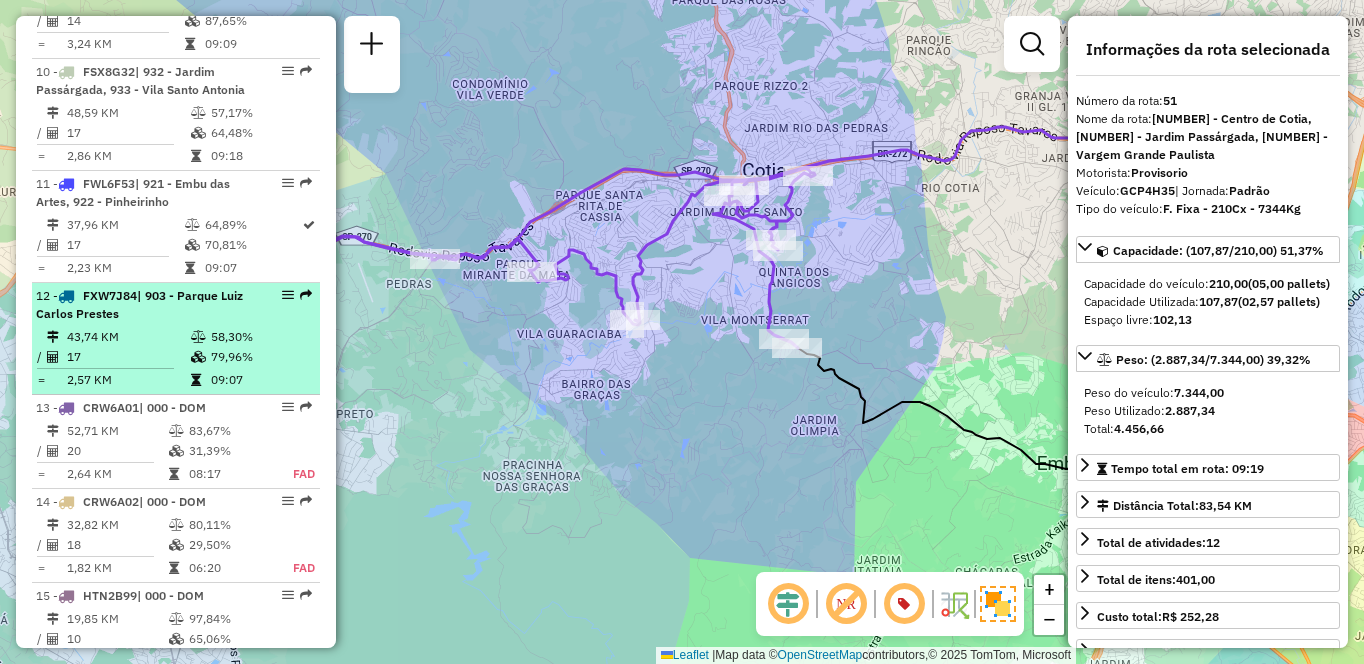click on "43,74 KM" at bounding box center (128, 337) 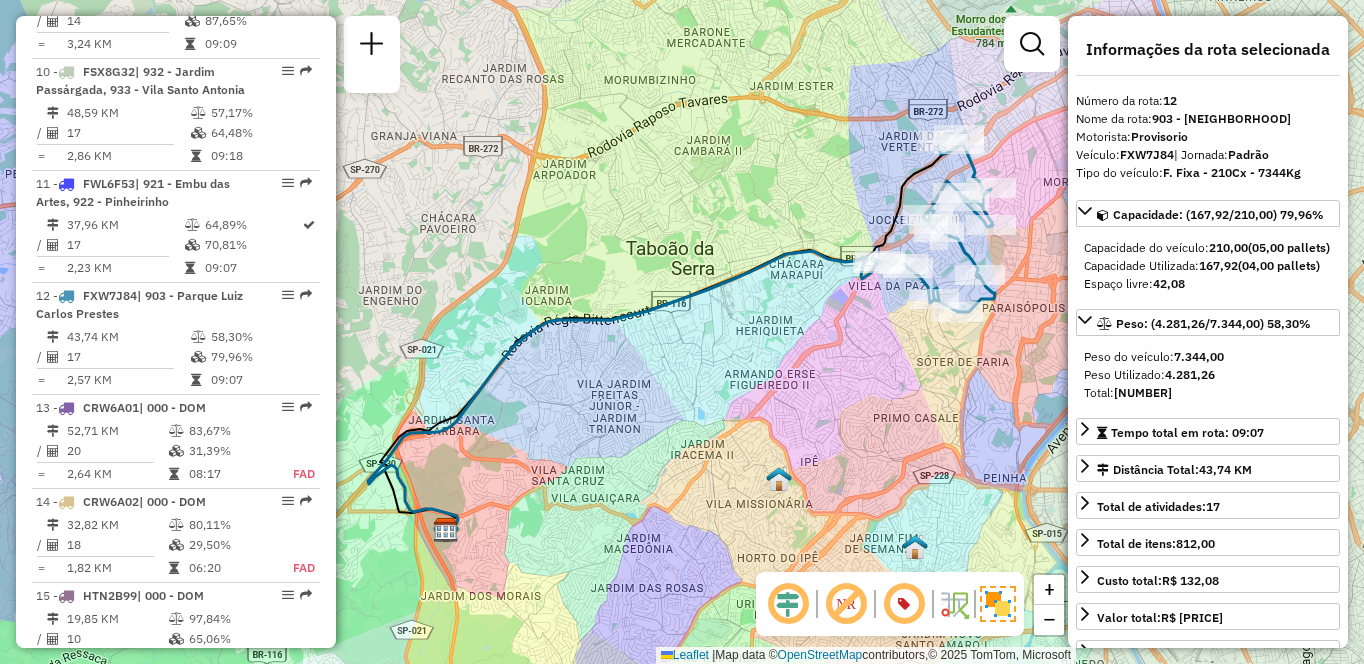 scroll, scrollTop: 6734, scrollLeft: 0, axis: vertical 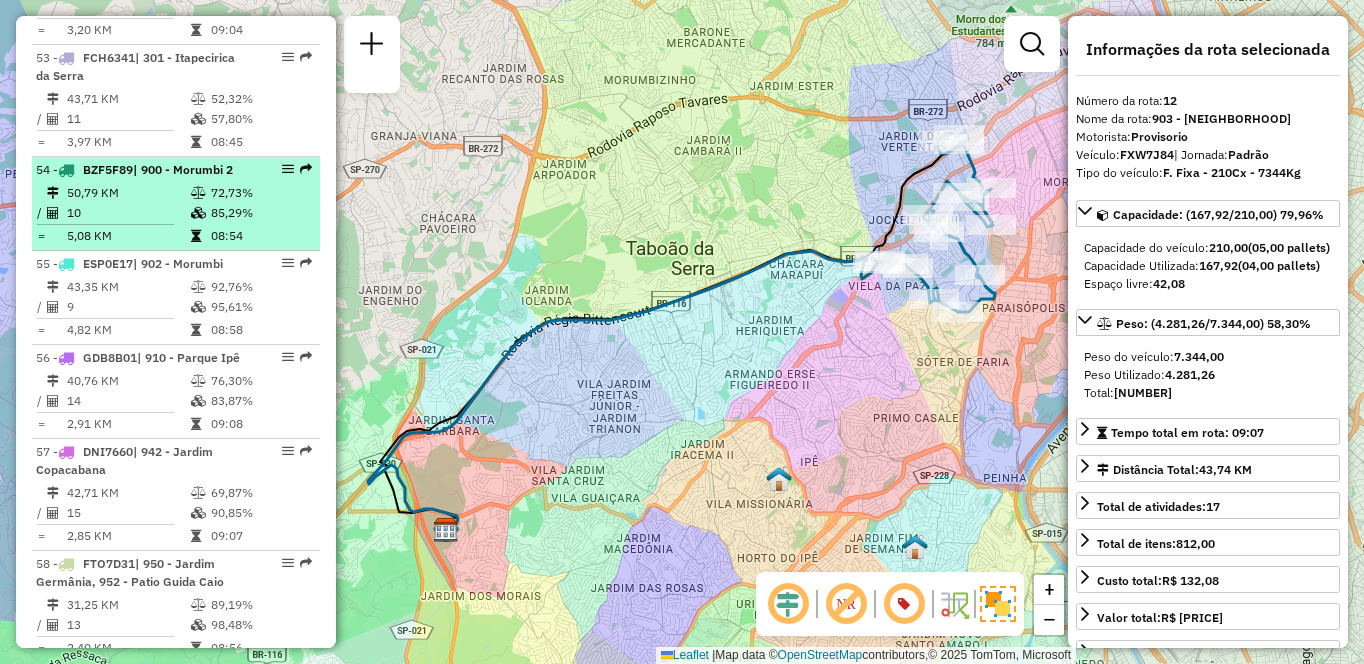 click on "50,79 KM" at bounding box center (128, 193) 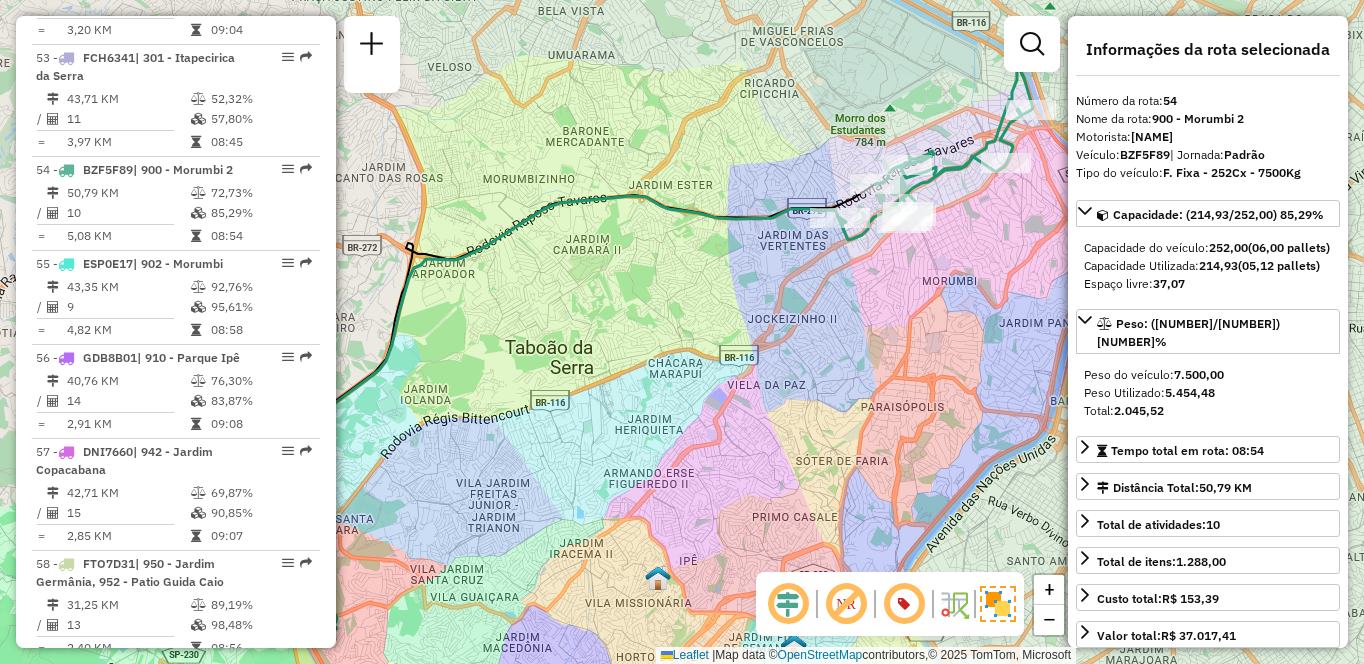 drag, startPoint x: 977, startPoint y: 265, endPoint x: 903, endPoint y: 285, distance: 76.655075 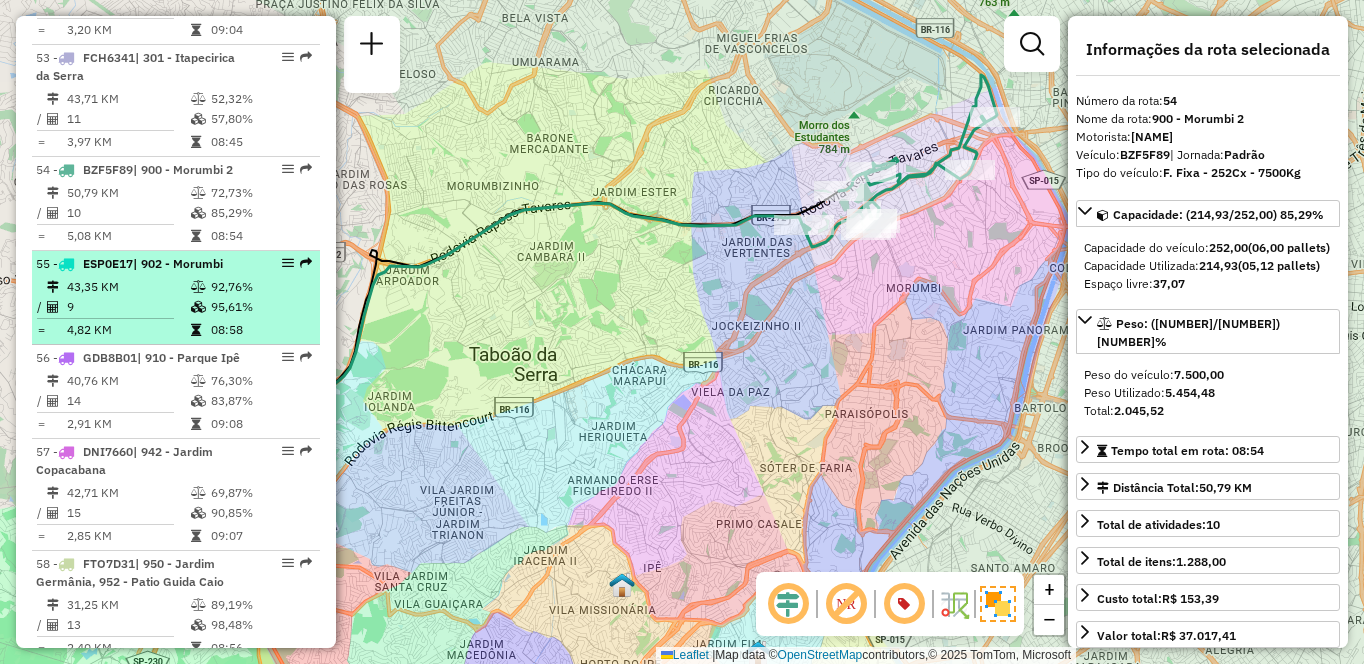 click at bounding box center (198, 307) 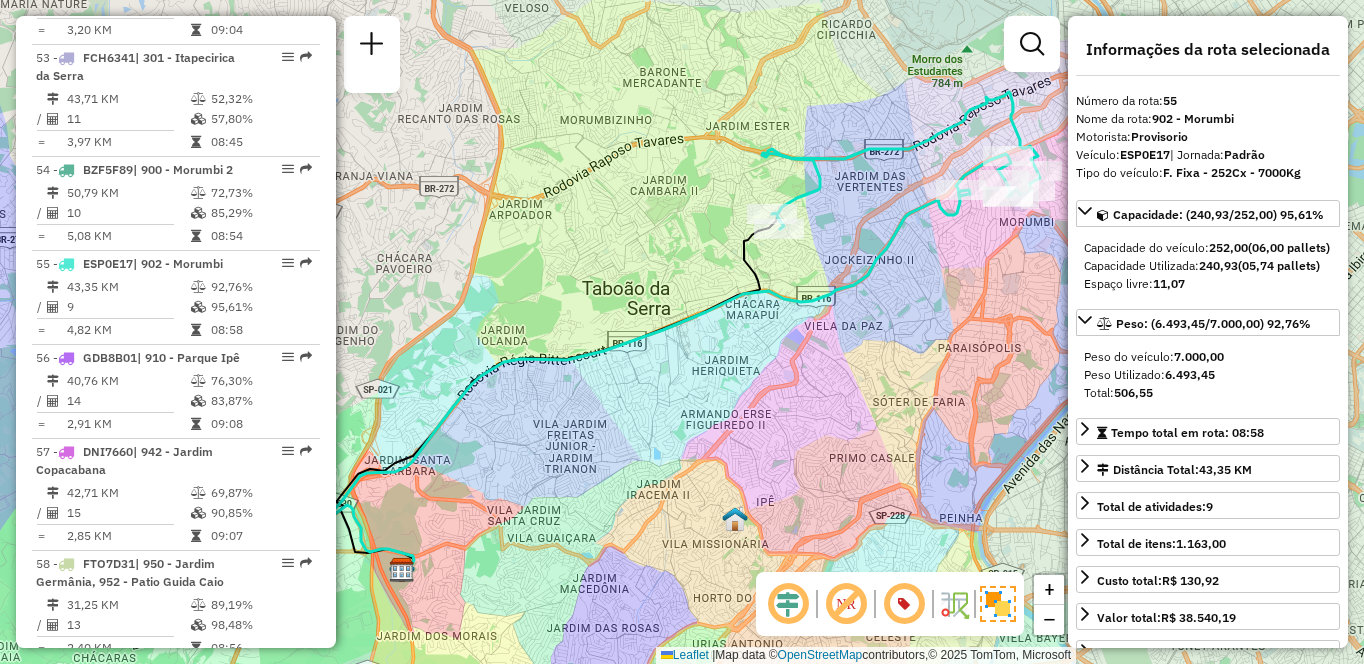 scroll, scrollTop: 6744, scrollLeft: 0, axis: vertical 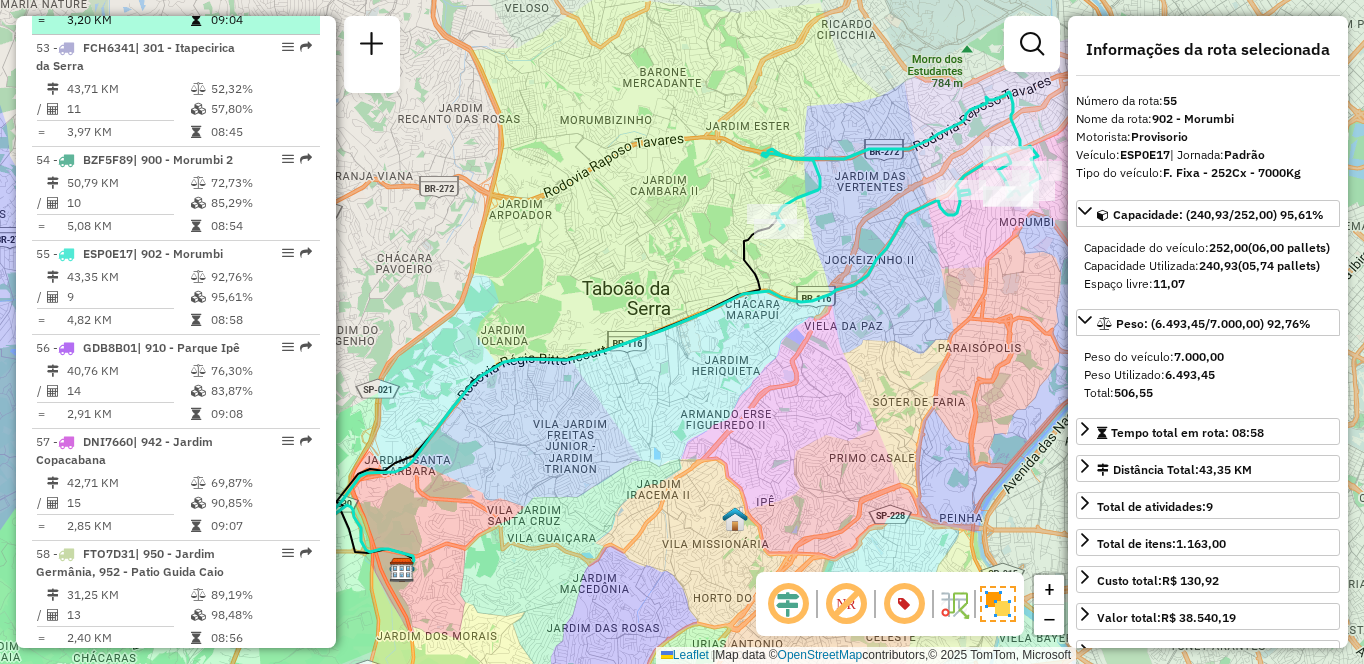 click on "76,91 KM" at bounding box center [128, -23] 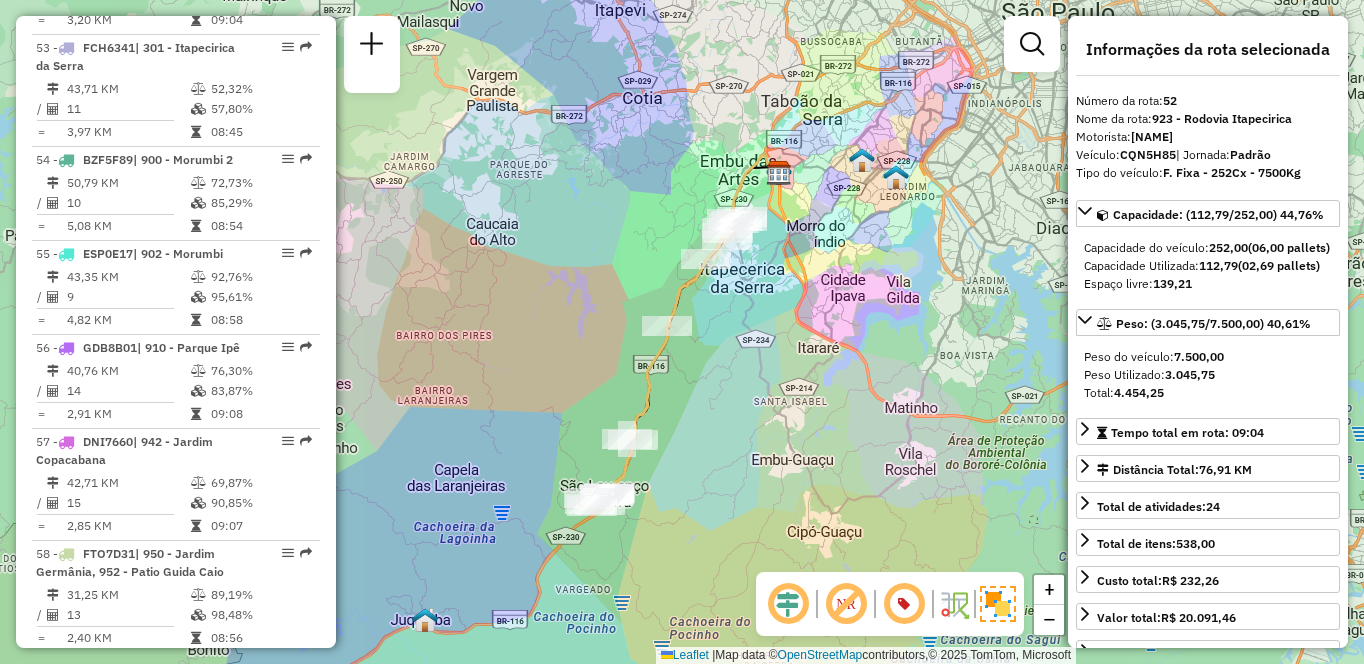 scroll, scrollTop: 1424, scrollLeft: 0, axis: vertical 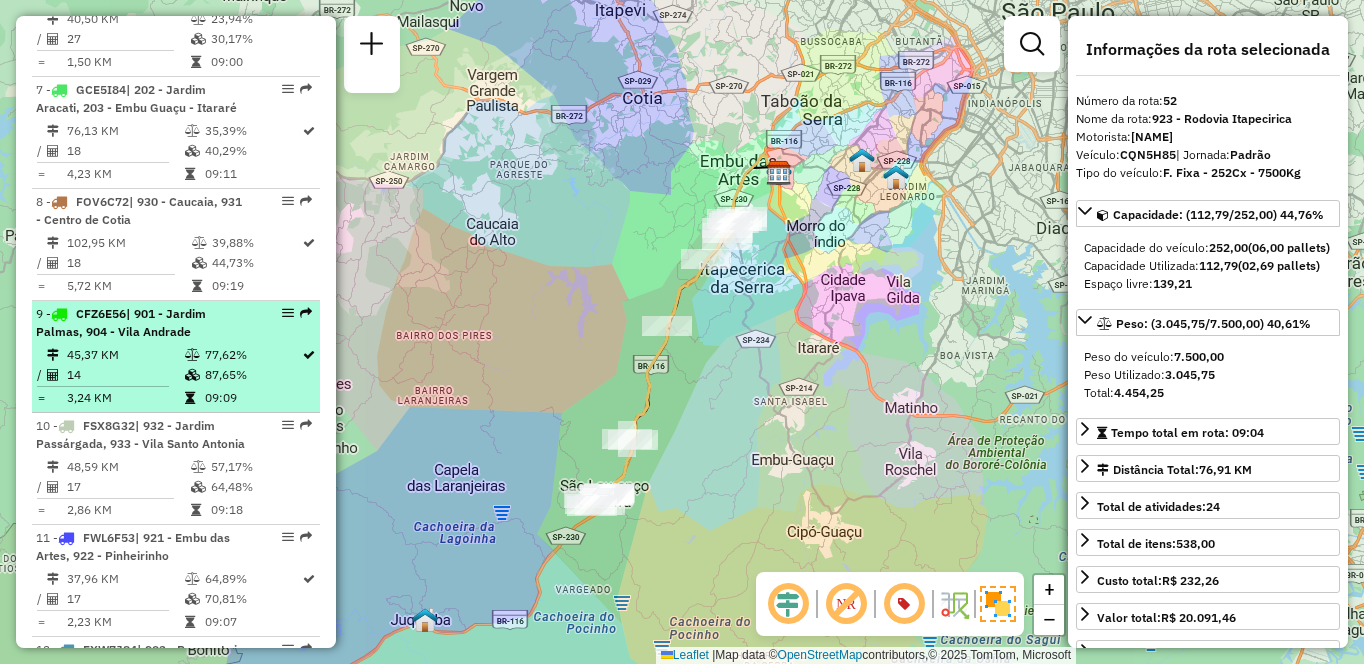 click on "77,62%" at bounding box center (252, 355) 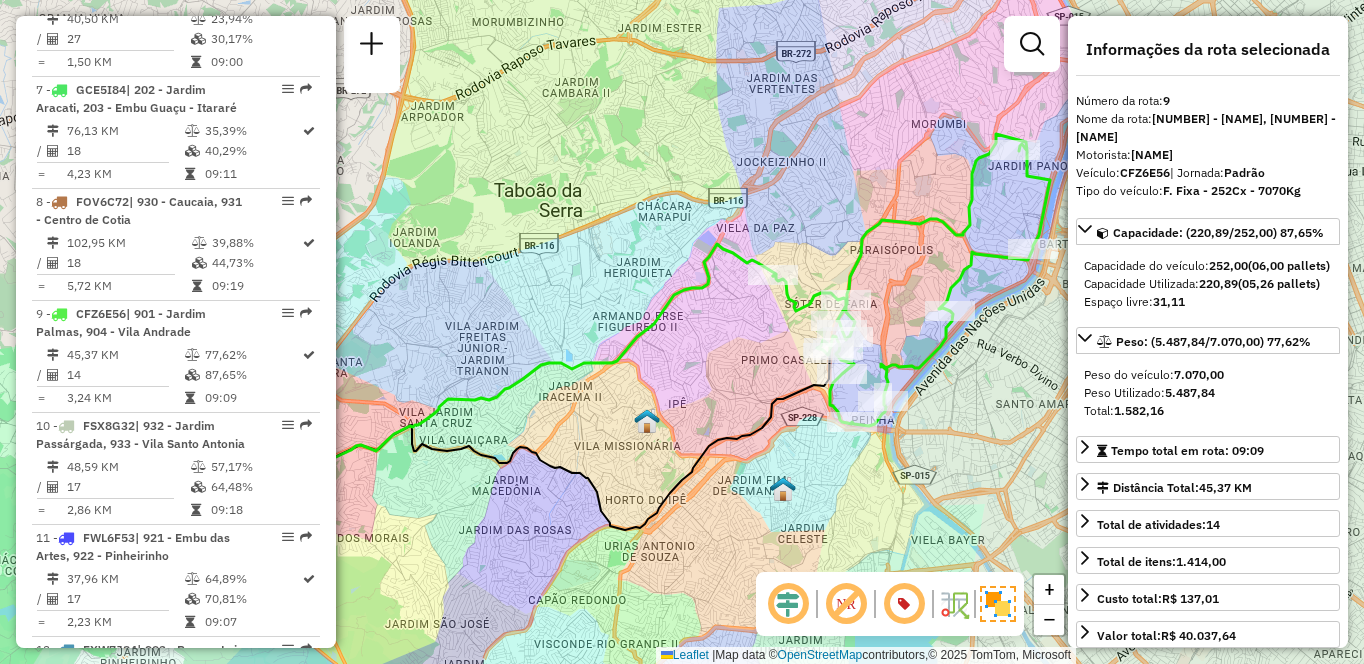 scroll, scrollTop: 7034, scrollLeft: 0, axis: vertical 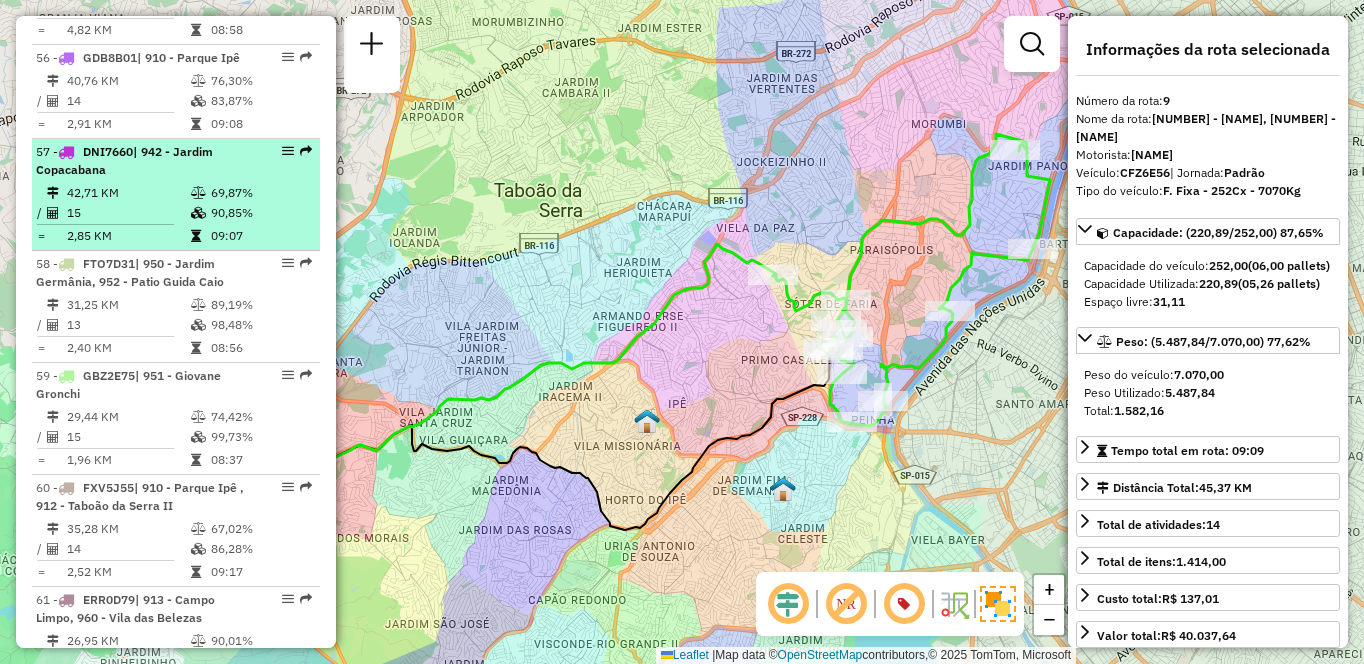 click on "15" at bounding box center (128, 213) 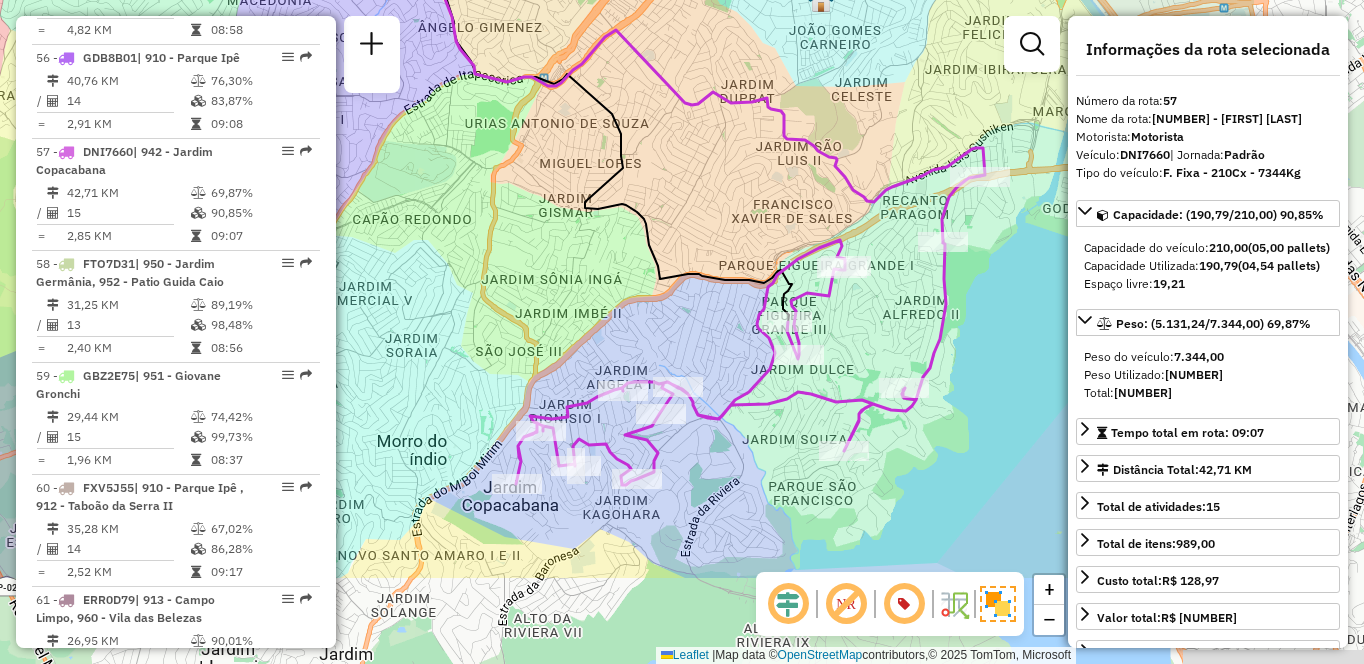 drag, startPoint x: 853, startPoint y: 421, endPoint x: 606, endPoint y: 266, distance: 291.6059 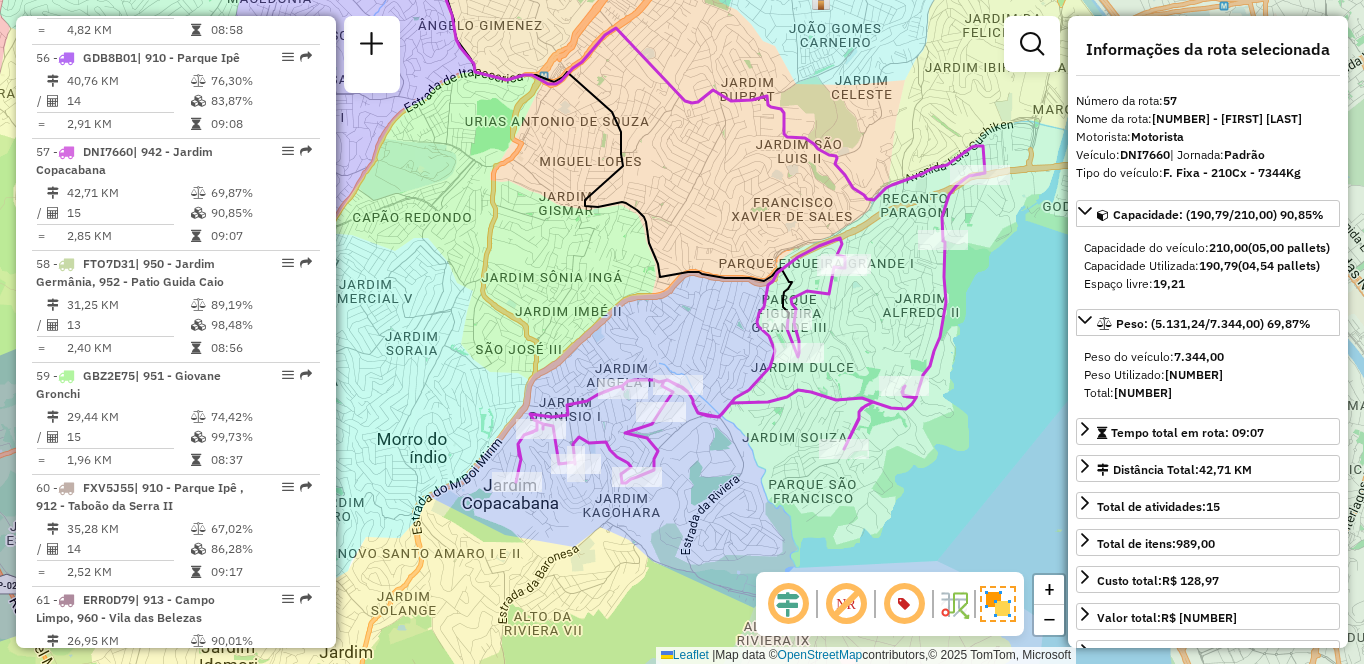 scroll, scrollTop: 7482, scrollLeft: 0, axis: vertical 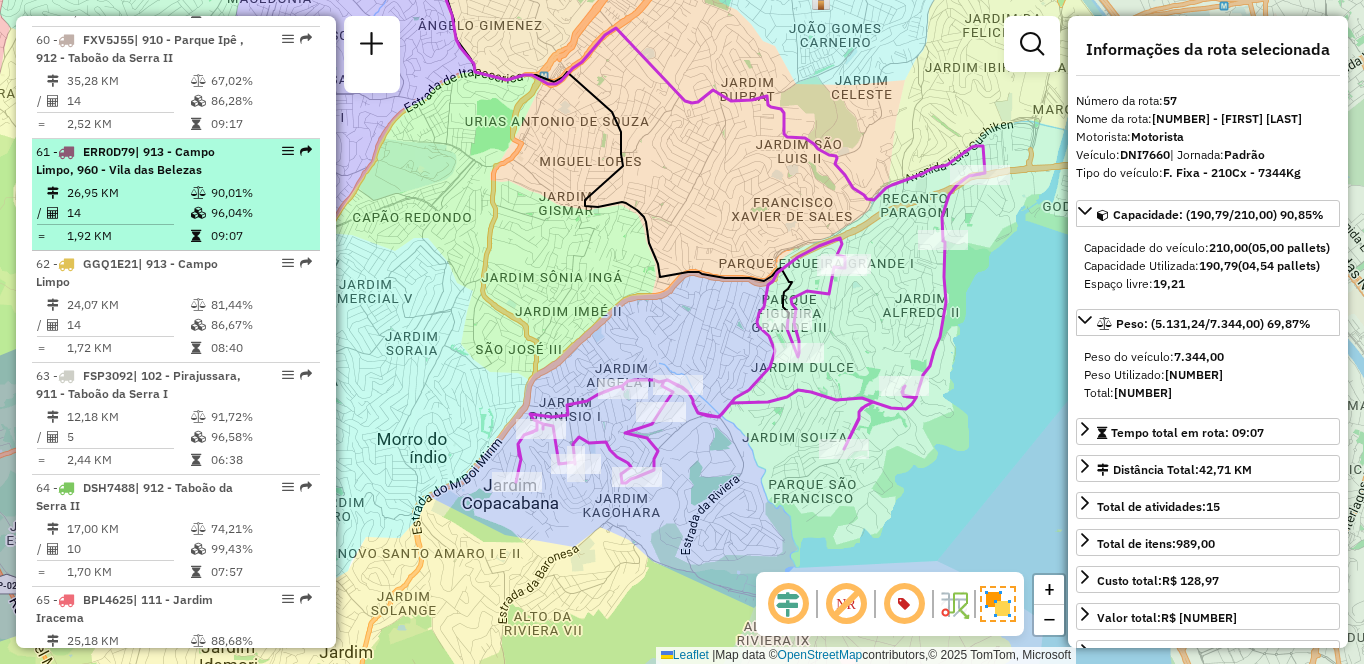 click on "26,95 KM" at bounding box center (128, 193) 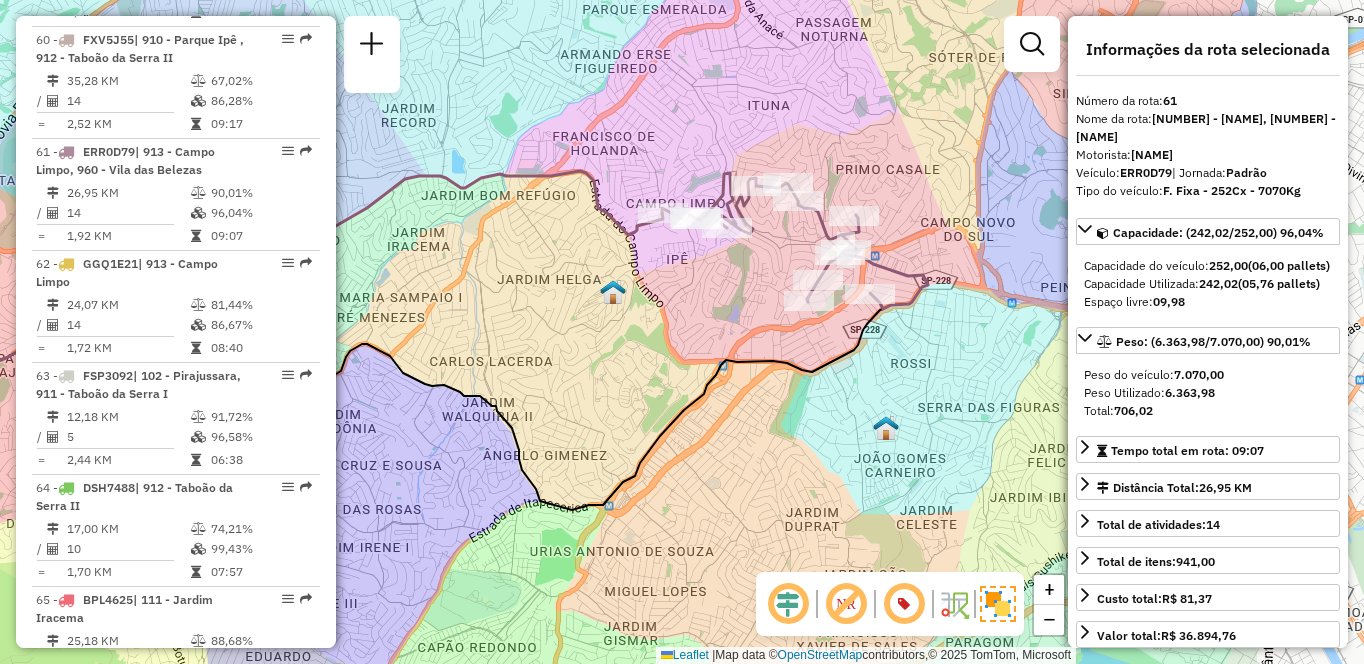 drag, startPoint x: 843, startPoint y: 336, endPoint x: 589, endPoint y: 344, distance: 254.12595 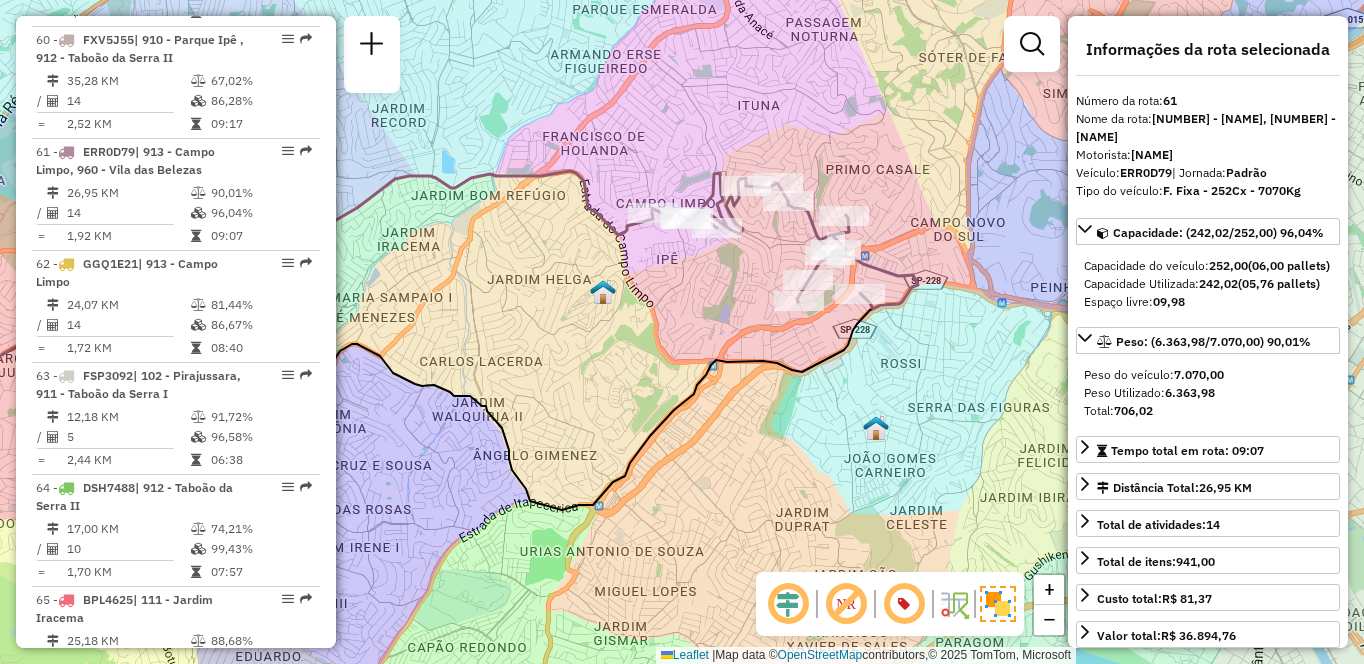 scroll, scrollTop: 846, scrollLeft: 0, axis: vertical 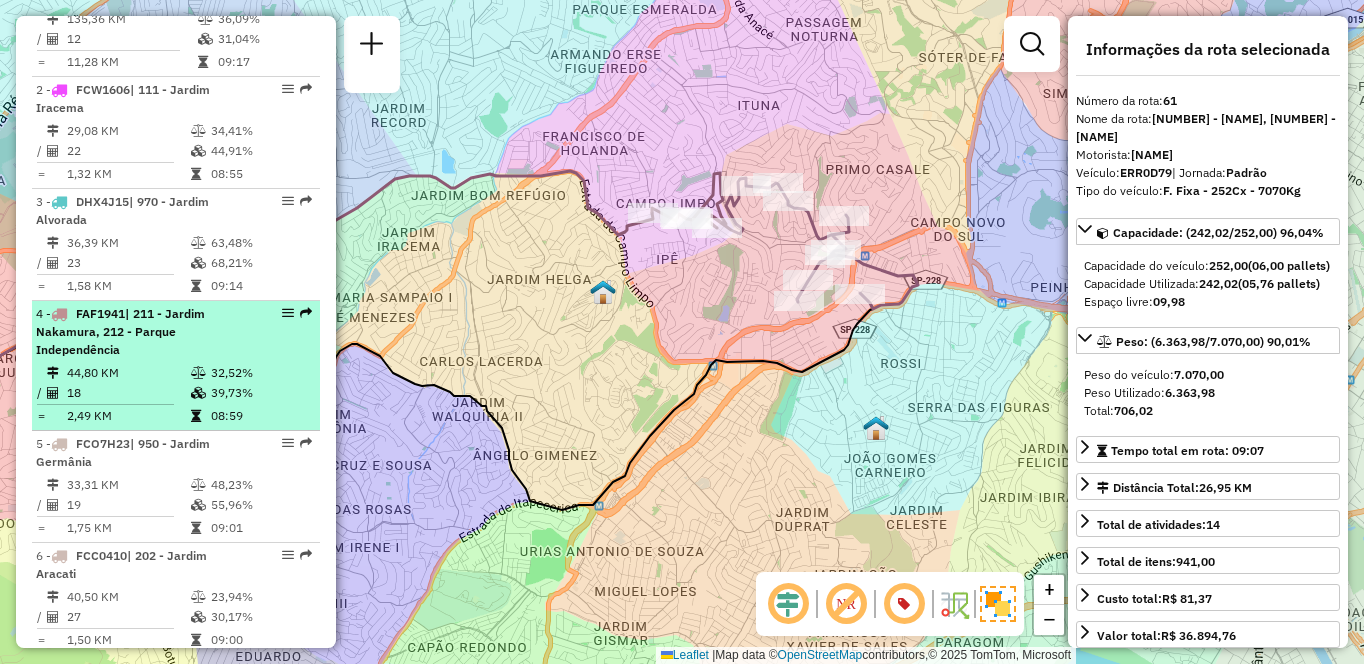 click on "4 -    FAF1941 | 211 - [NEIGHBORHOOD] , 212 - [NEIGHBORHOOD]" at bounding box center [142, 332] 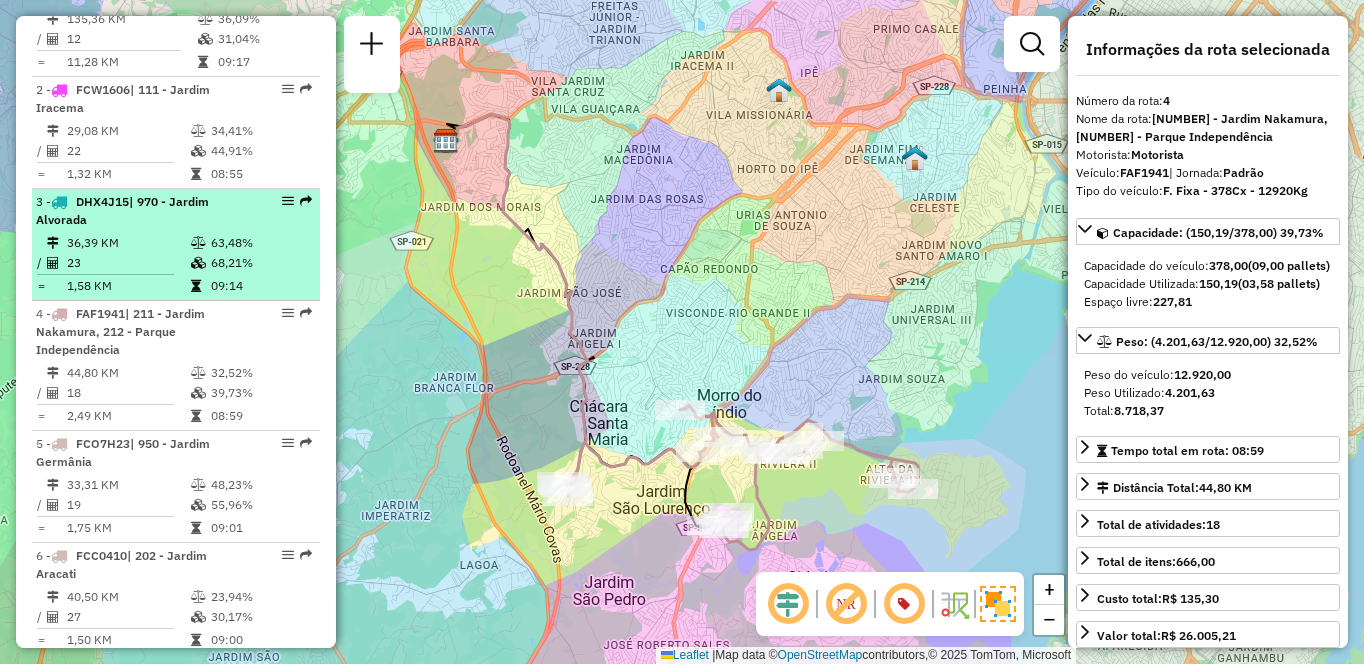 click on "[NUMBER] - [NUMBER] | [NUMBER] - [NAME] [NUMBER] KM [NUMBER]%  /  [NUMBER] [NUMBER]%     =  [NUMBER] KM [TIME]" at bounding box center [176, 245] 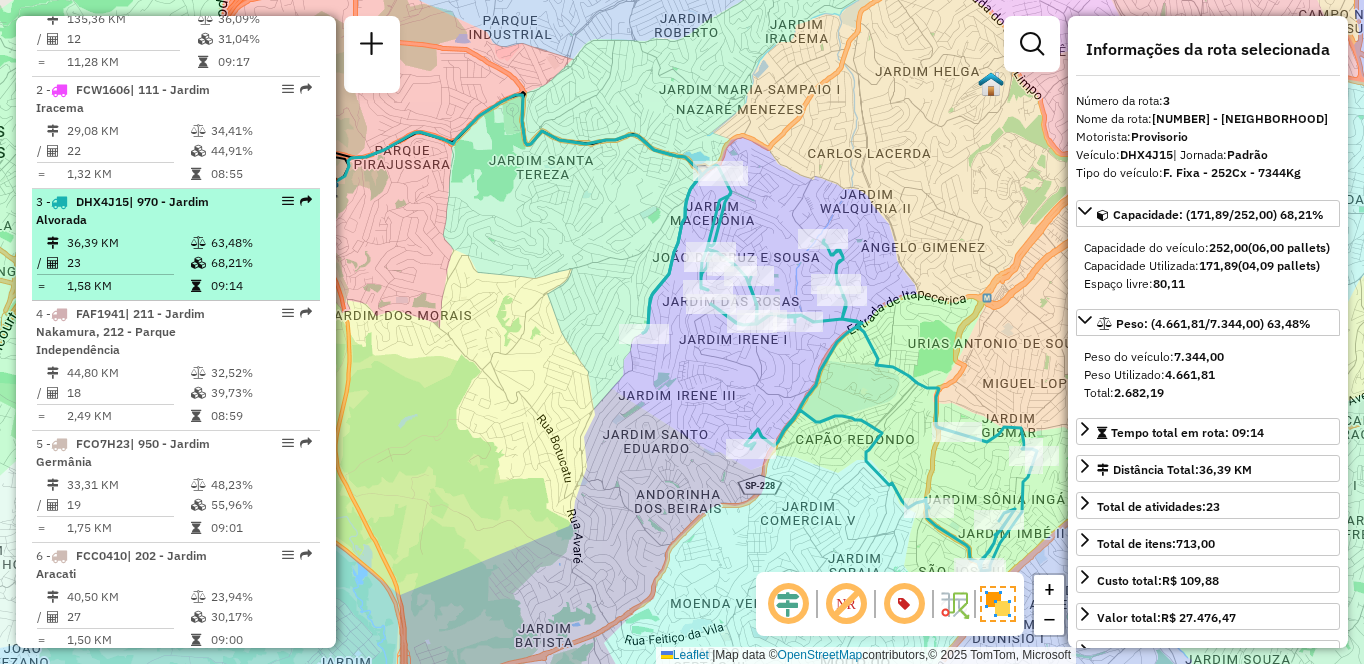 click on "23" at bounding box center (128, 263) 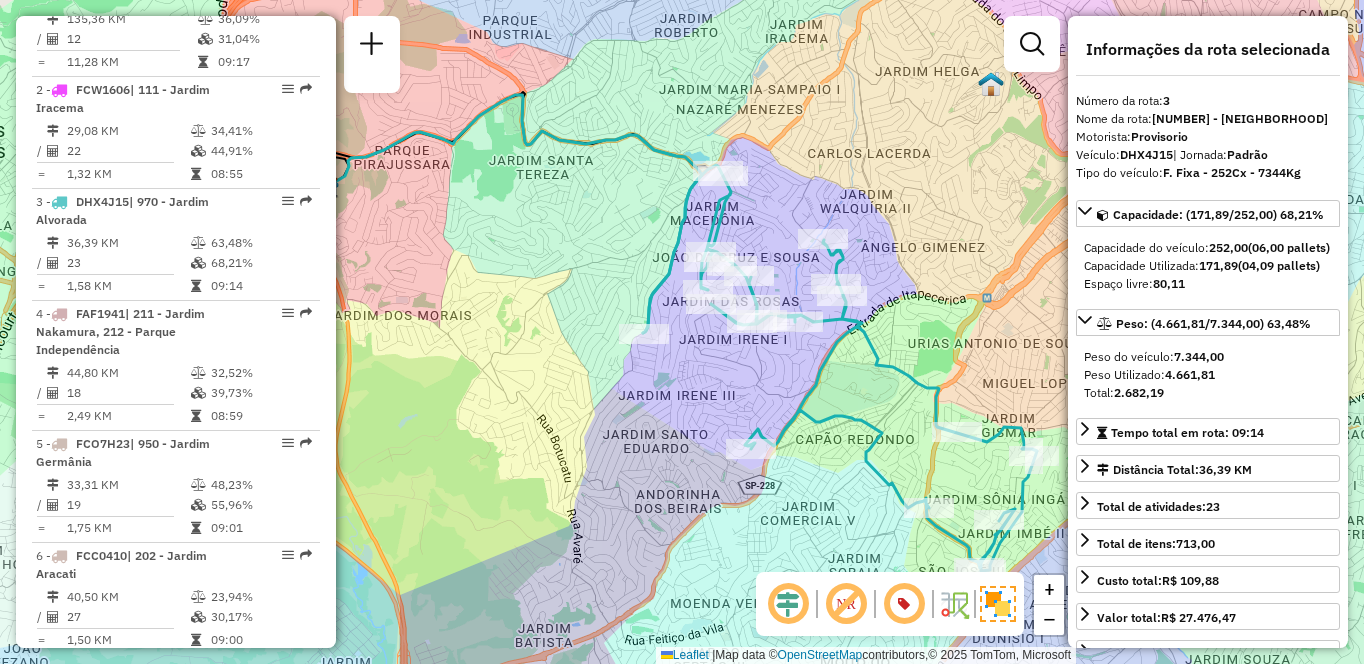 scroll, scrollTop: 7146, scrollLeft: 0, axis: vertical 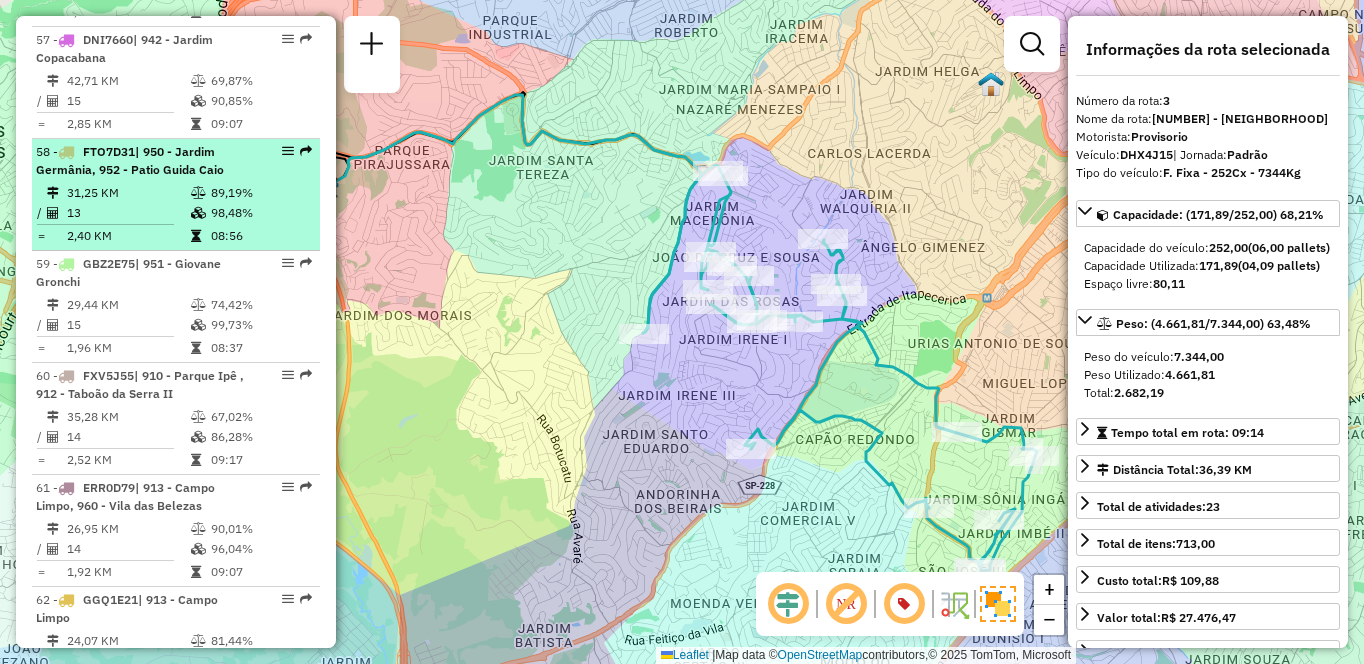 click on "98,48%" at bounding box center [260, 213] 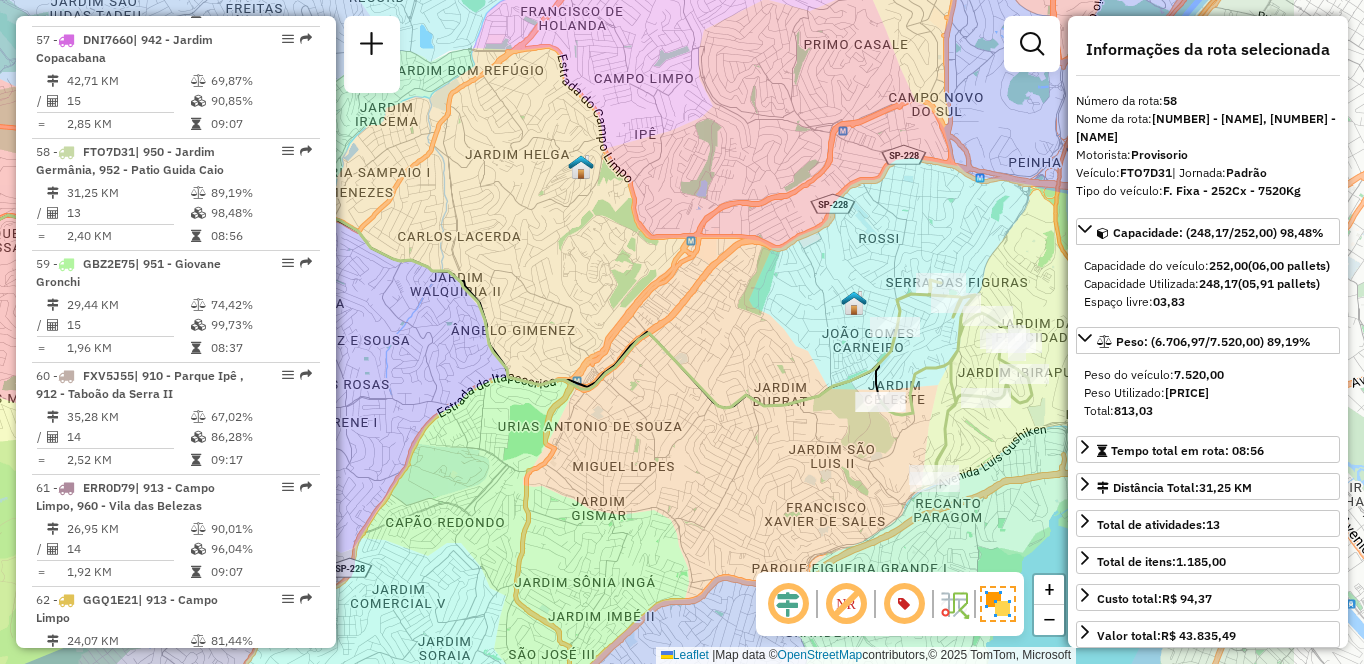 drag, startPoint x: 853, startPoint y: 262, endPoint x: 622, endPoint y: 258, distance: 231.03462 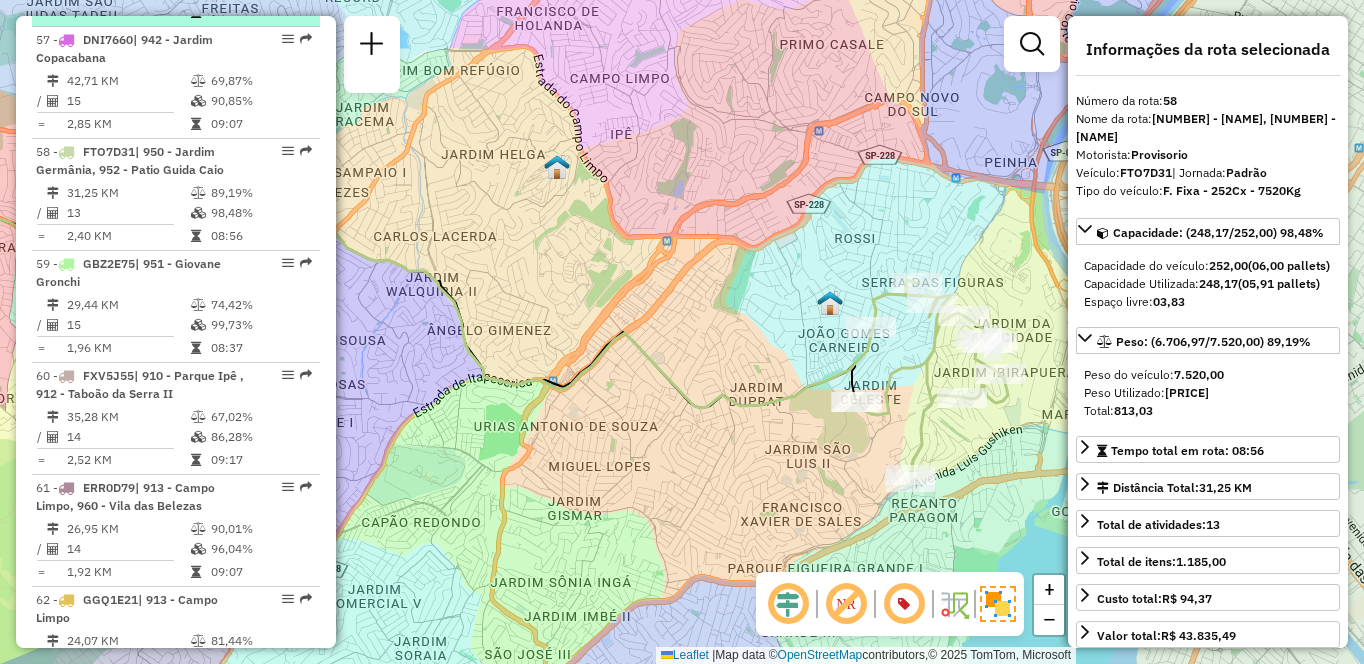click on "40,76 KM" at bounding box center (128, -31) 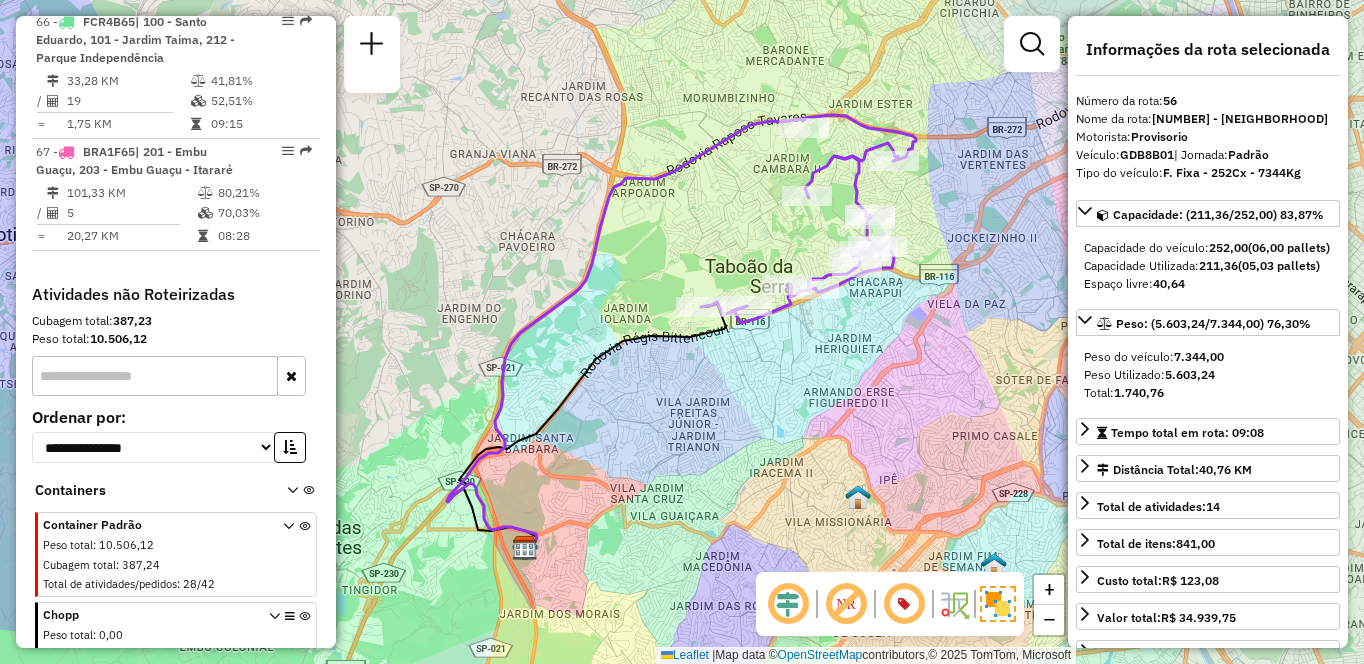 scroll, scrollTop: 1666, scrollLeft: 0, axis: vertical 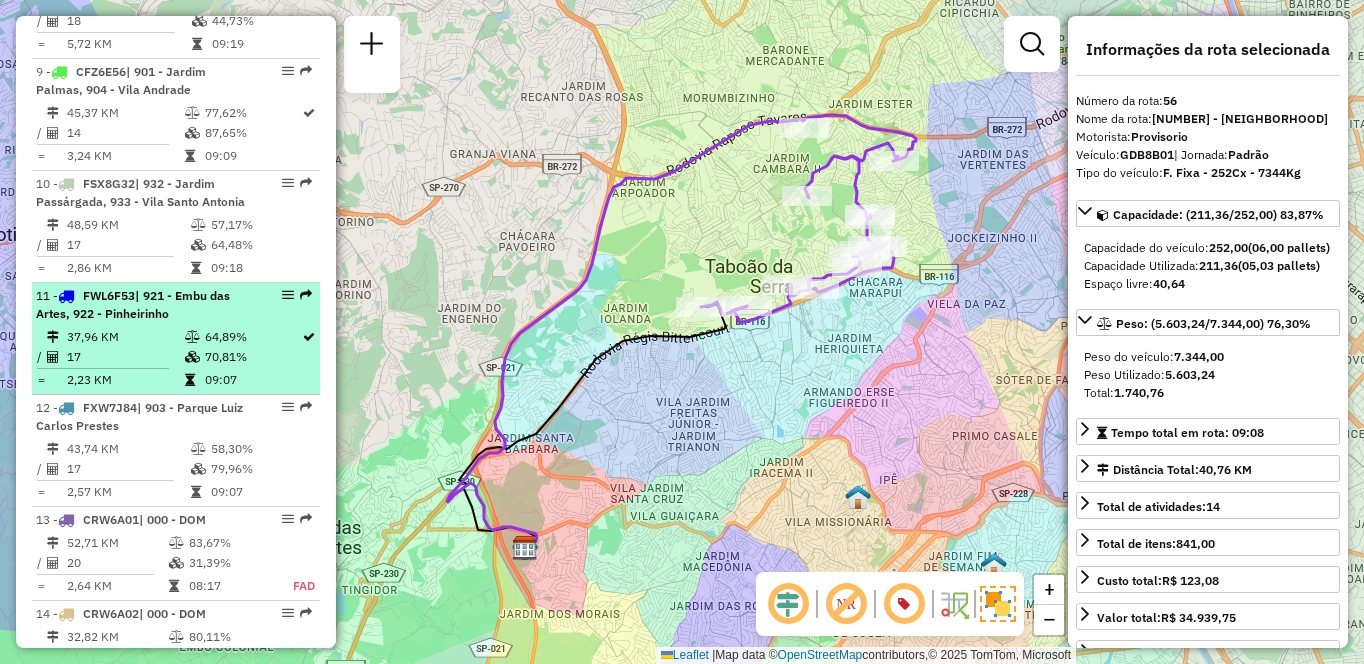 click on "37,96 KM" at bounding box center [125, 337] 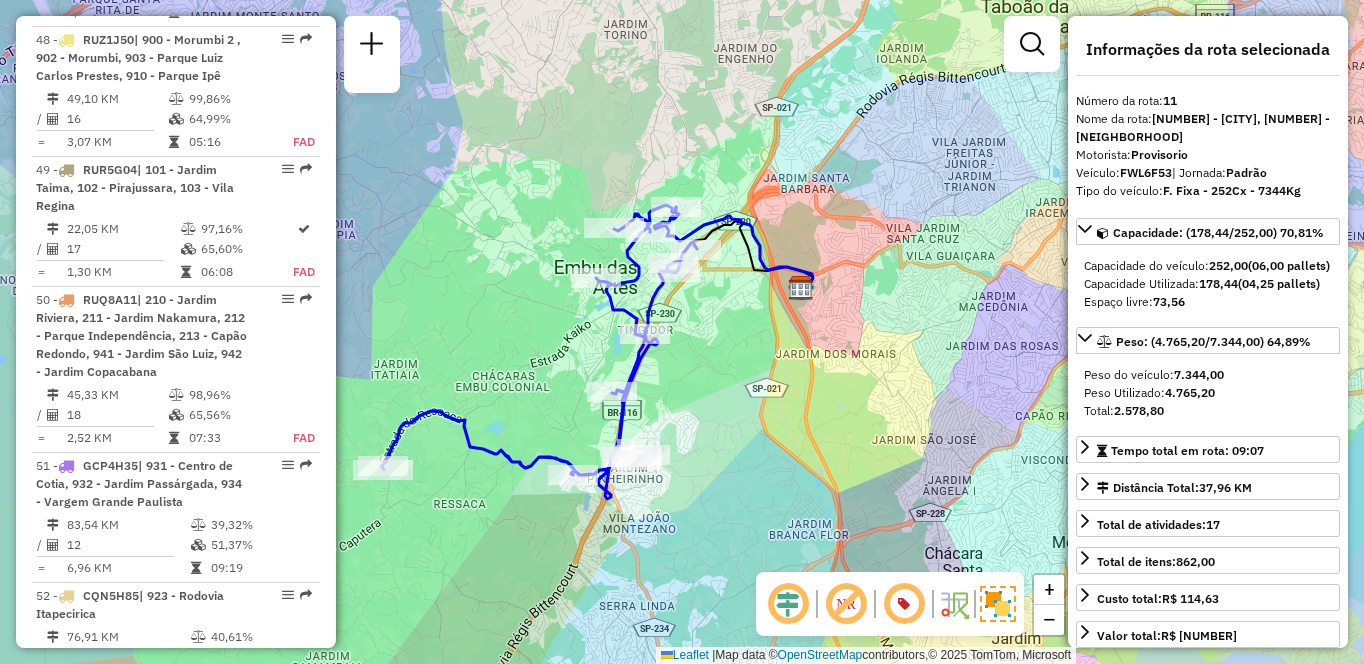 scroll, scrollTop: 7706, scrollLeft: 0, axis: vertical 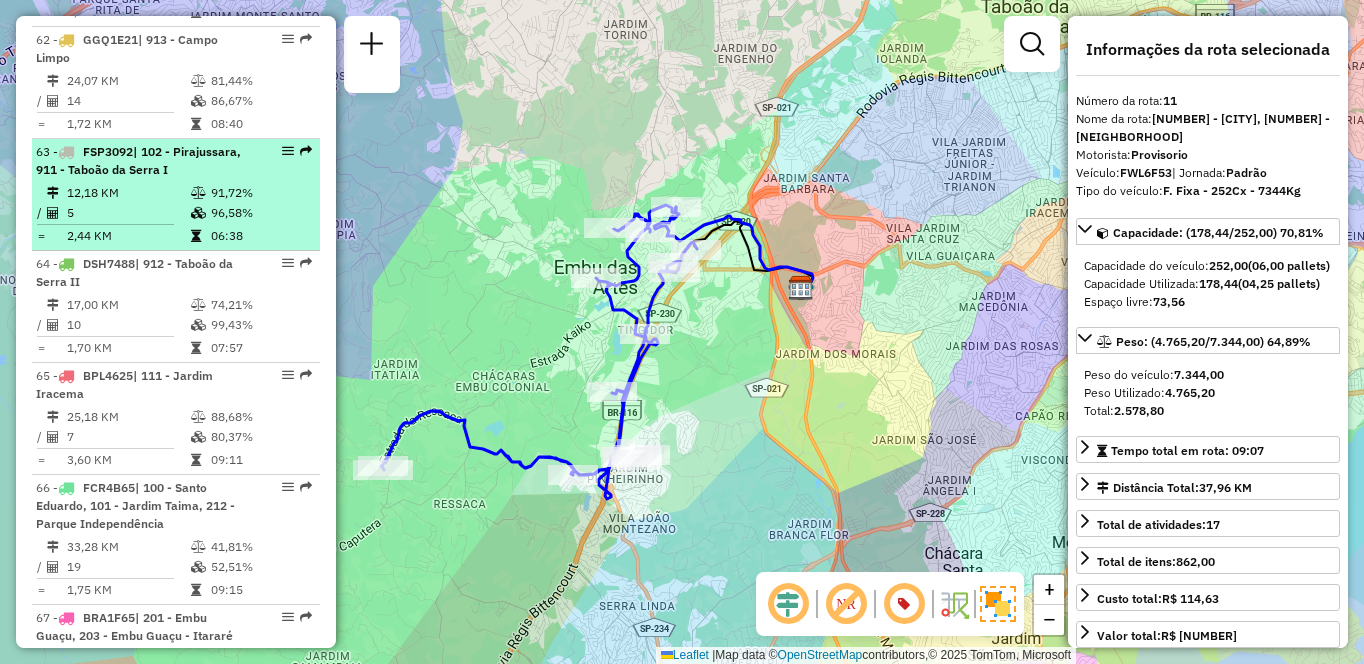 click on "[NUMBER] KM [PERCENTAGE] / [NUMBER] [PERCENTAGE] = [NUMBER] KM [TIME]" at bounding box center [176, 214] 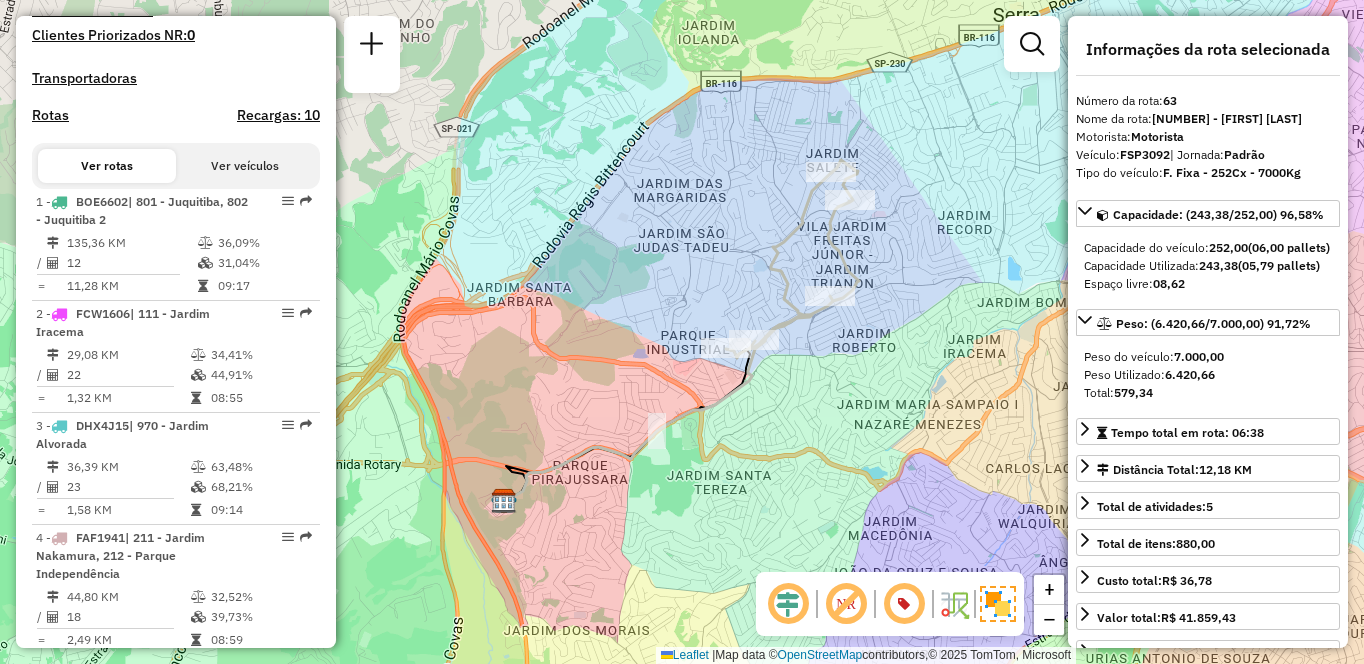 scroll, scrollTop: 7818, scrollLeft: 0, axis: vertical 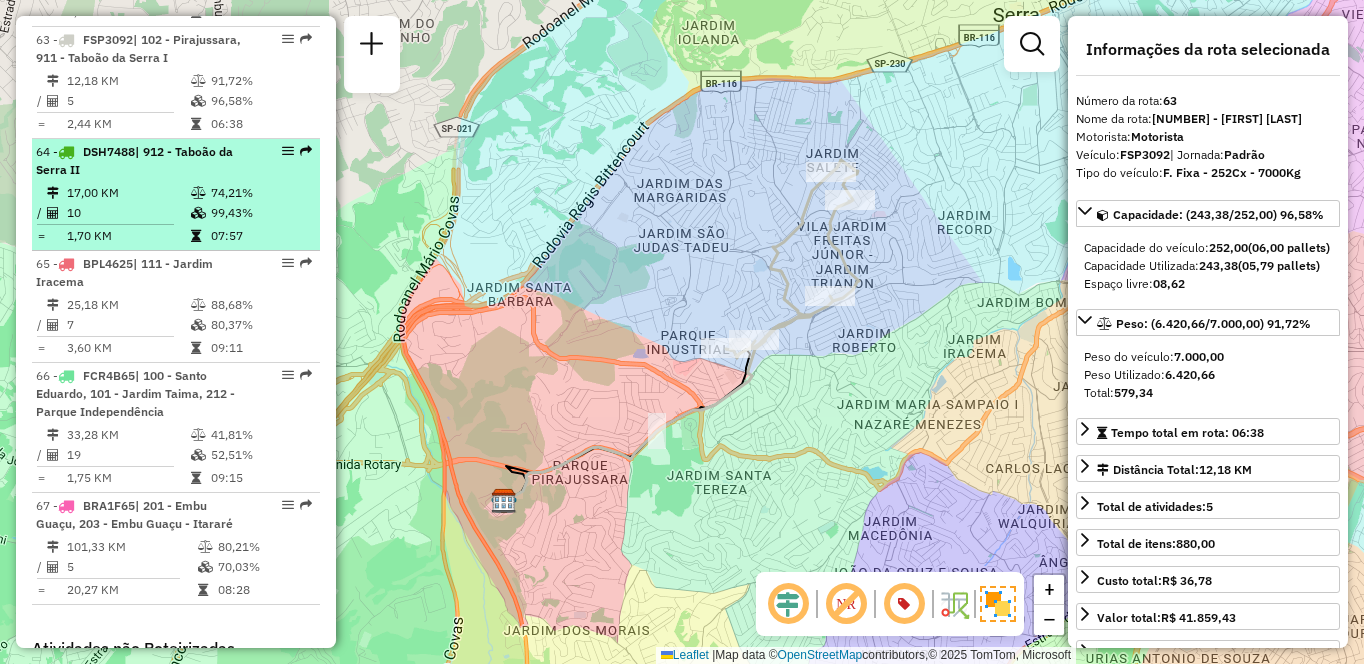 click on "10" at bounding box center [128, 213] 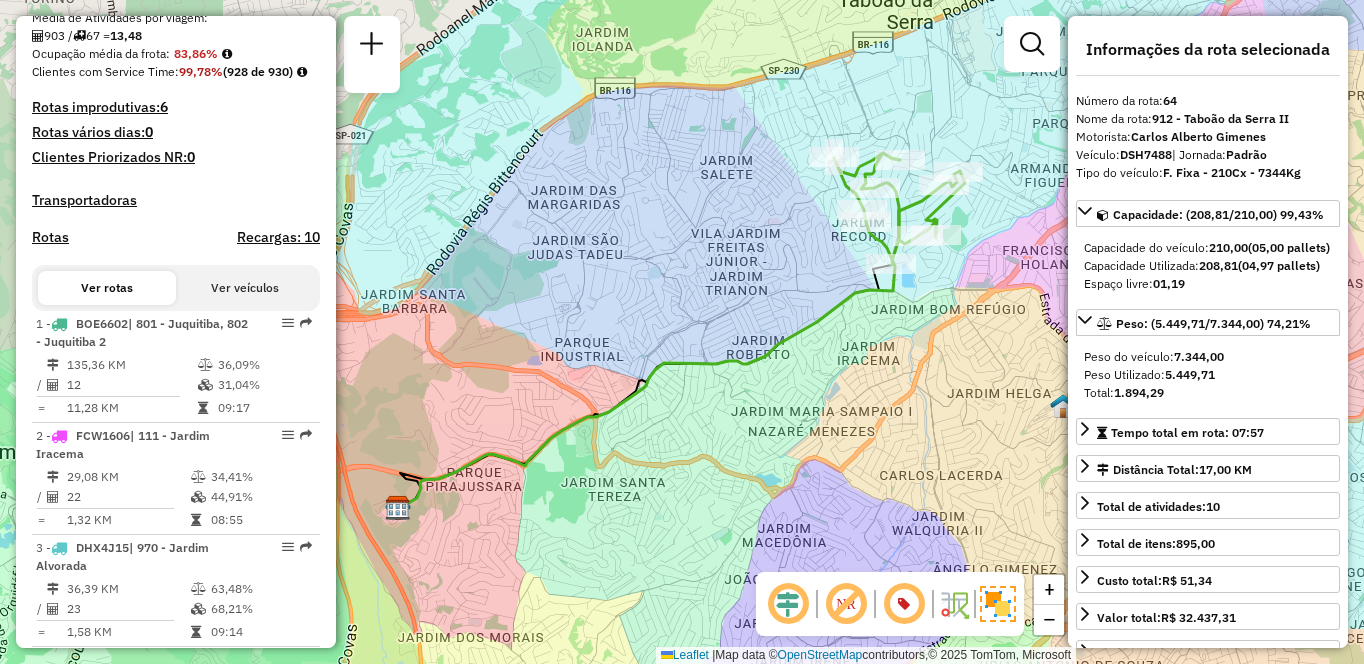 scroll, scrollTop: 6622, scrollLeft: 0, axis: vertical 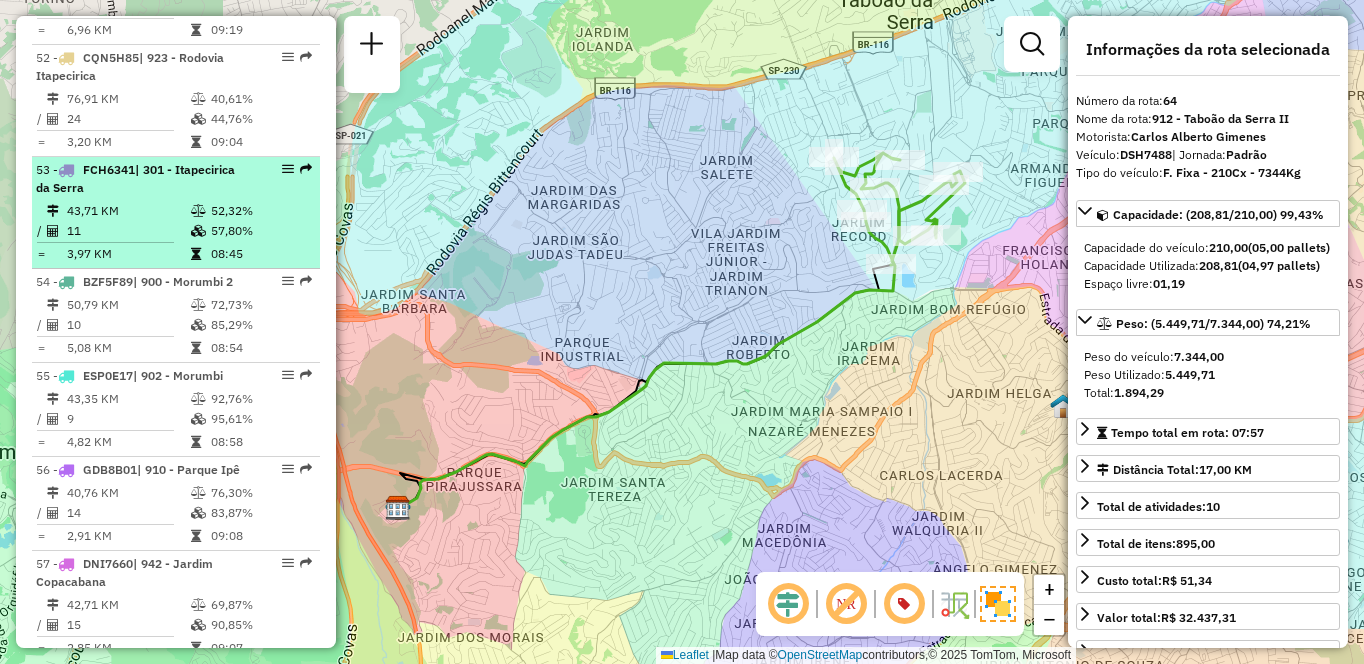 click on "52,32%" at bounding box center [260, 211] 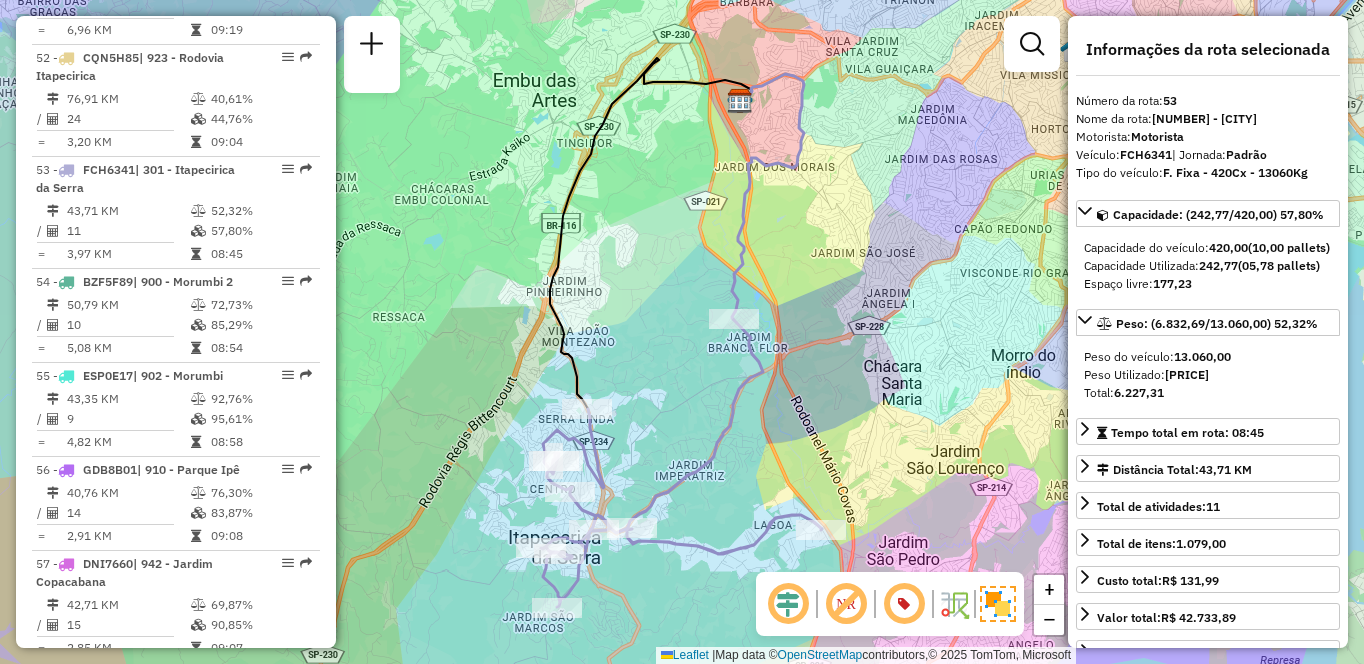 scroll, scrollTop: 3166, scrollLeft: 0, axis: vertical 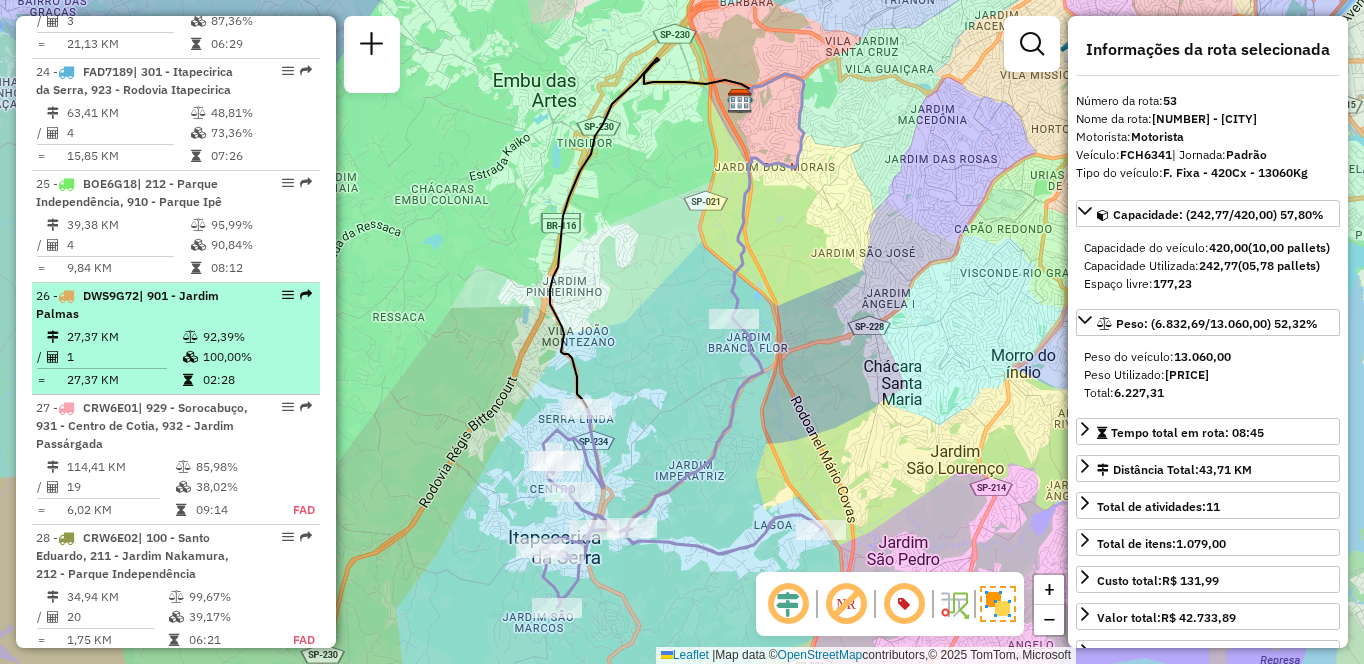 click on "1" at bounding box center (124, 357) 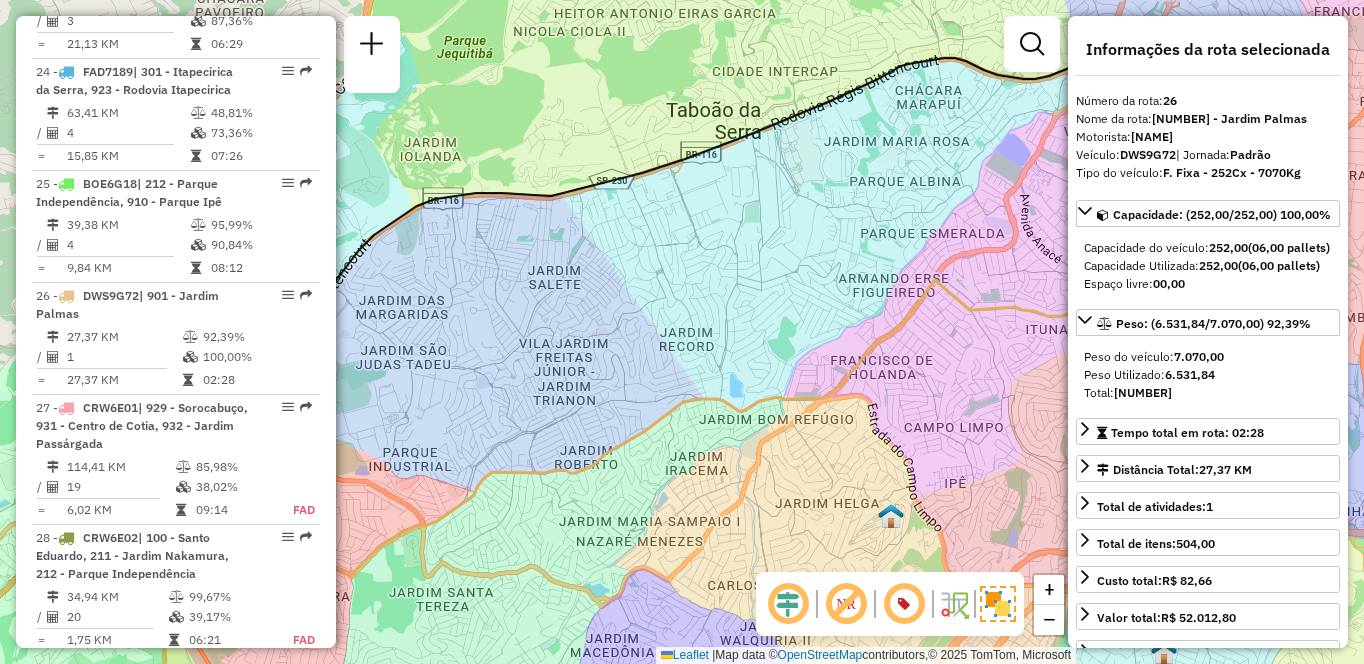 scroll, scrollTop: 7258, scrollLeft: 0, axis: vertical 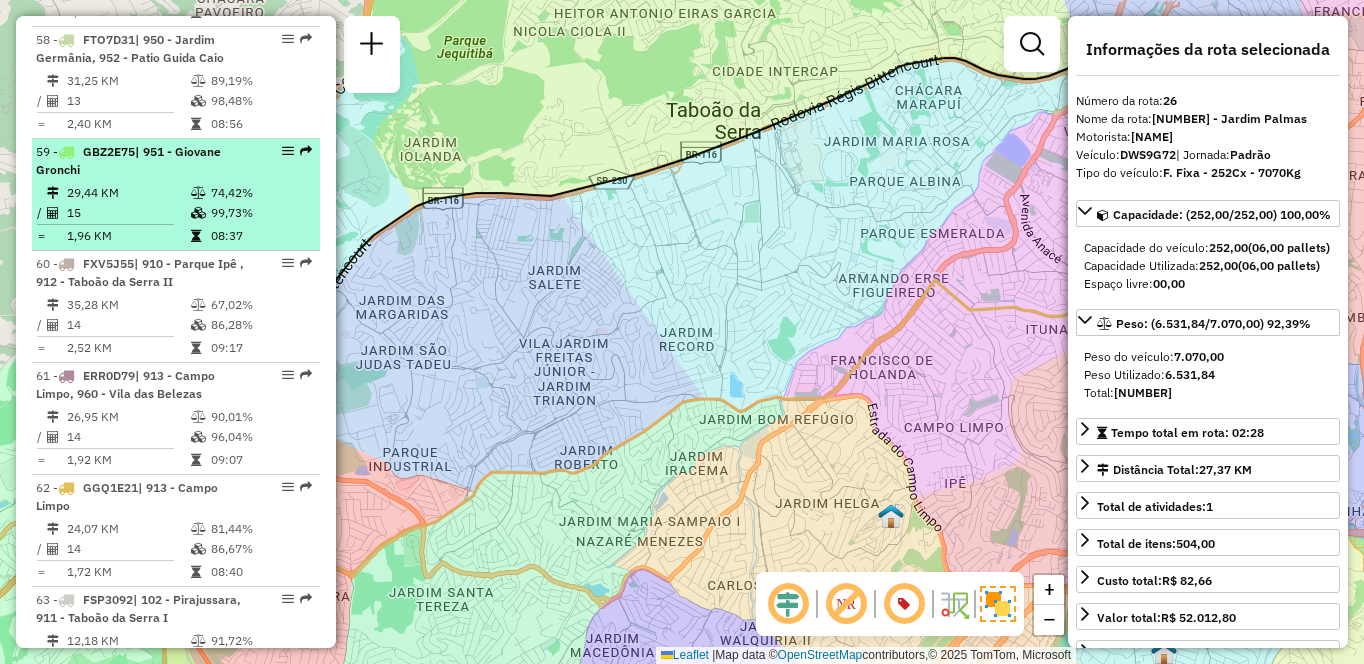 click on "15" at bounding box center (128, 213) 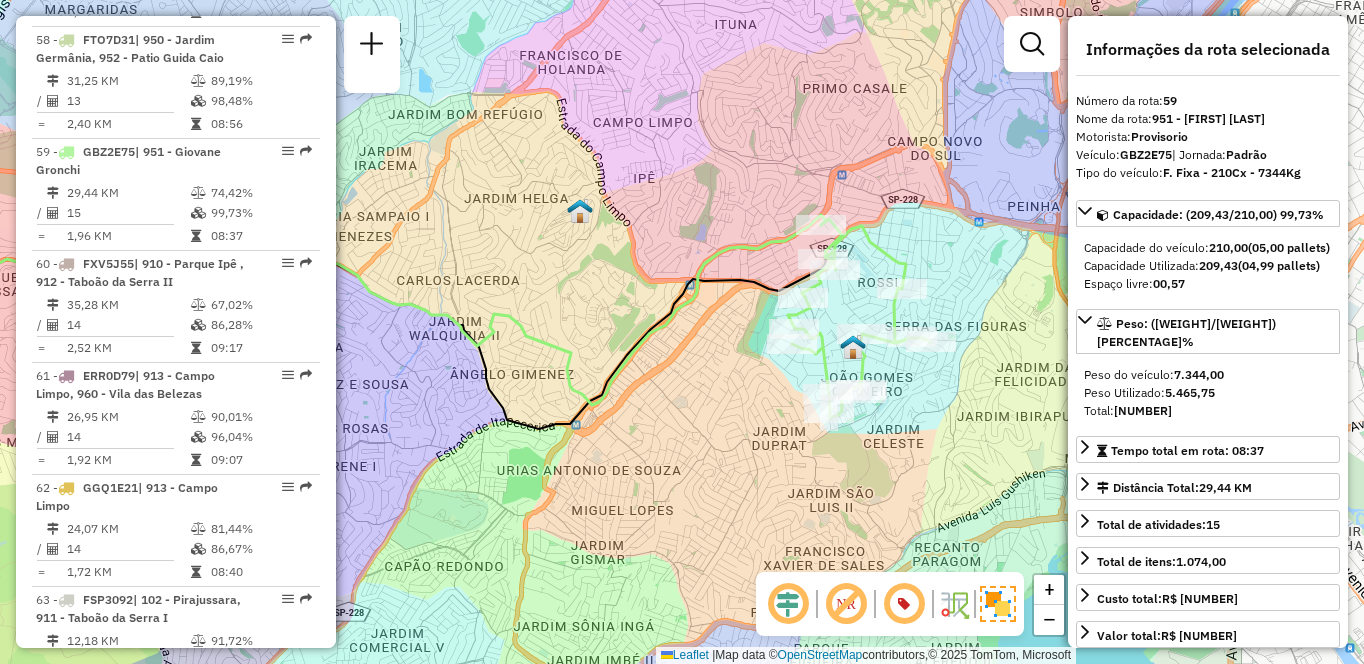 drag, startPoint x: 765, startPoint y: 316, endPoint x: 506, endPoint y: 306, distance: 259.193 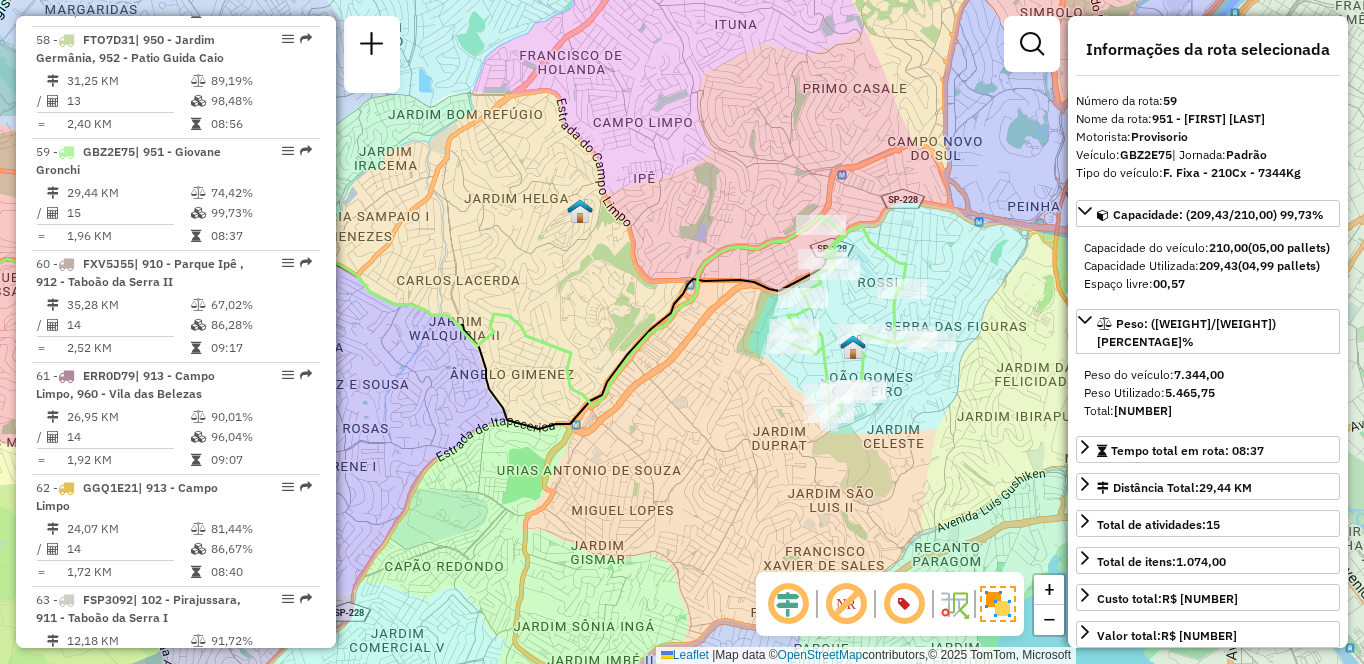 scroll, scrollTop: 976, scrollLeft: 0, axis: vertical 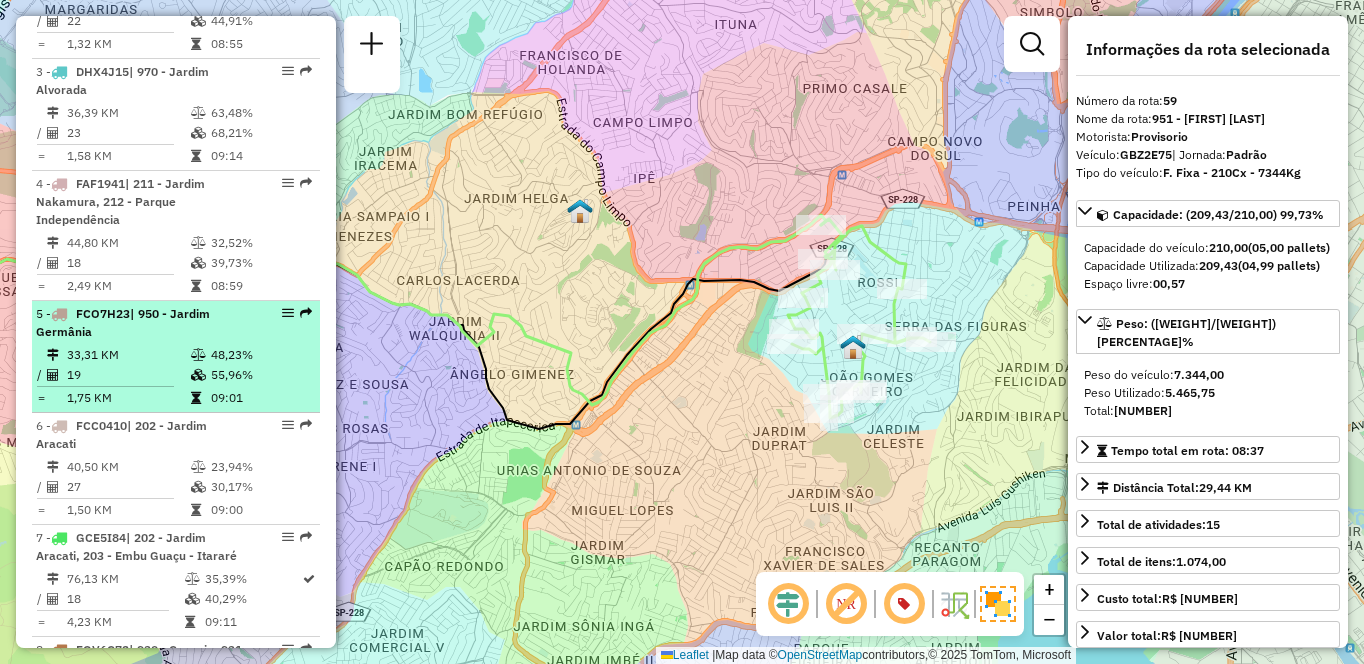 click on "19" at bounding box center [128, 375] 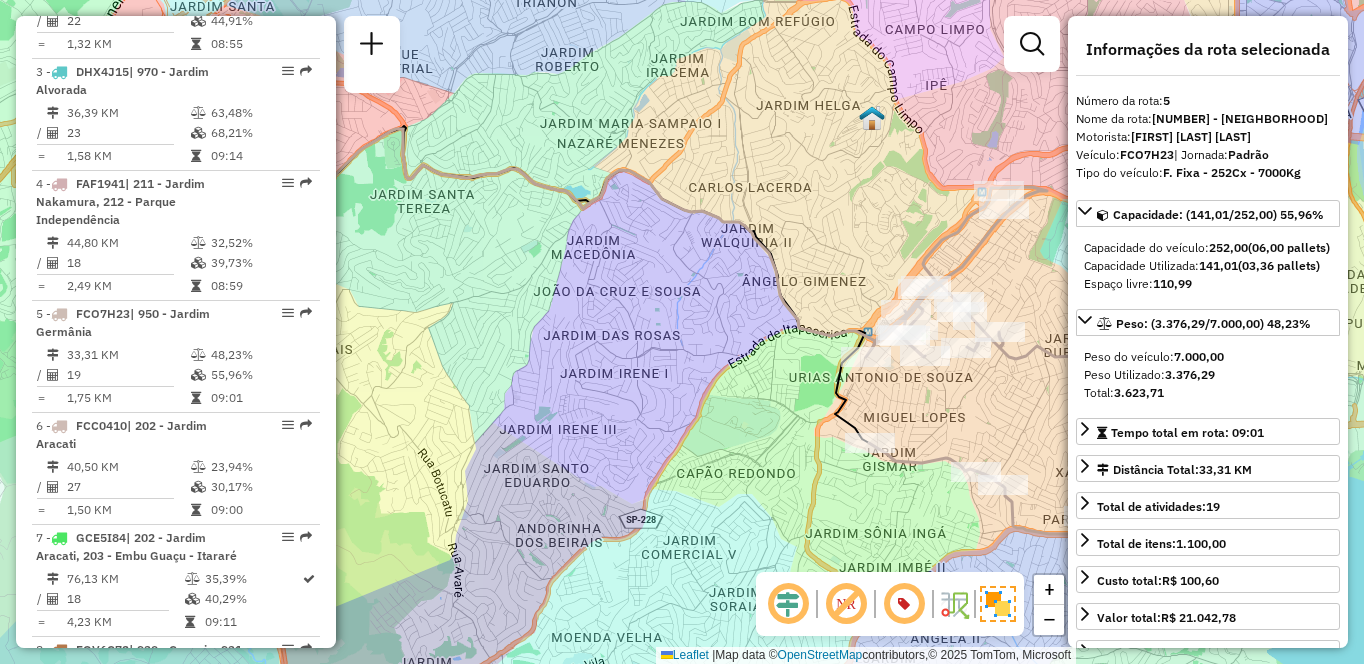 scroll, scrollTop: 6084, scrollLeft: 0, axis: vertical 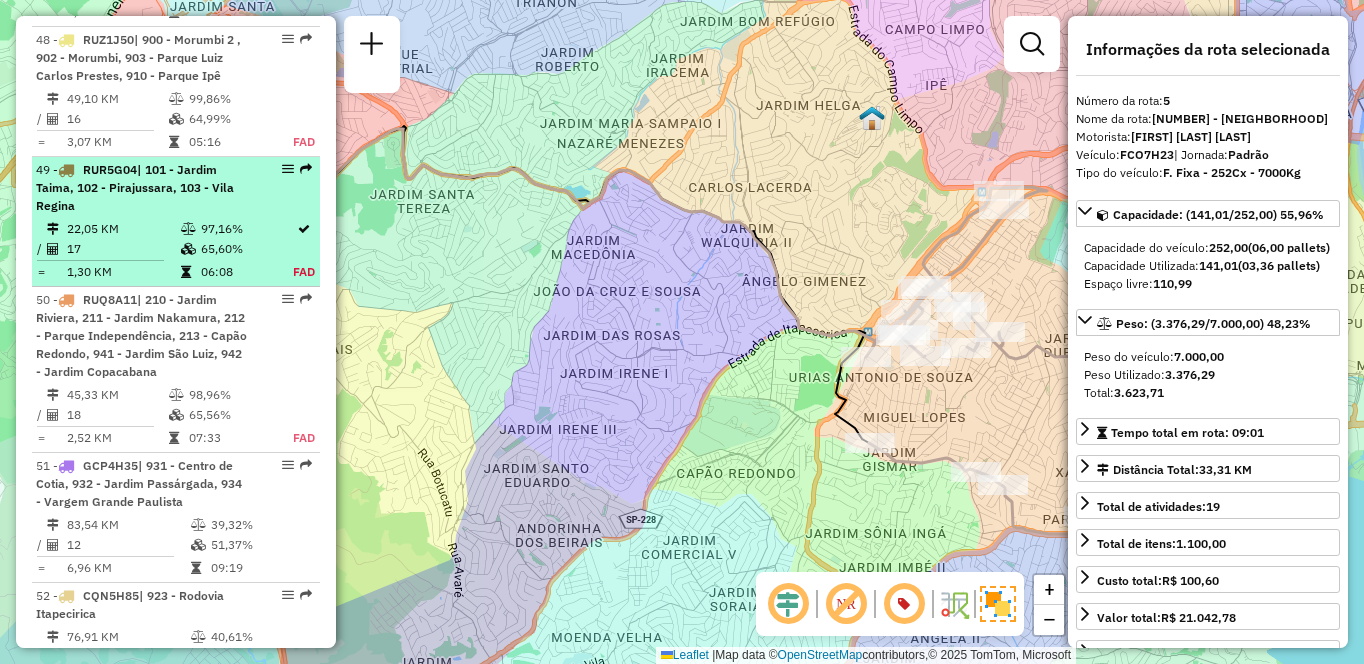 click on "[NUMBER] - [CITY] - [PLATE] | [NUMBER] - Jardim Taima, [NUMBER] - Pirajussara, [NUMBER] - Vila Regina" at bounding box center [142, 188] 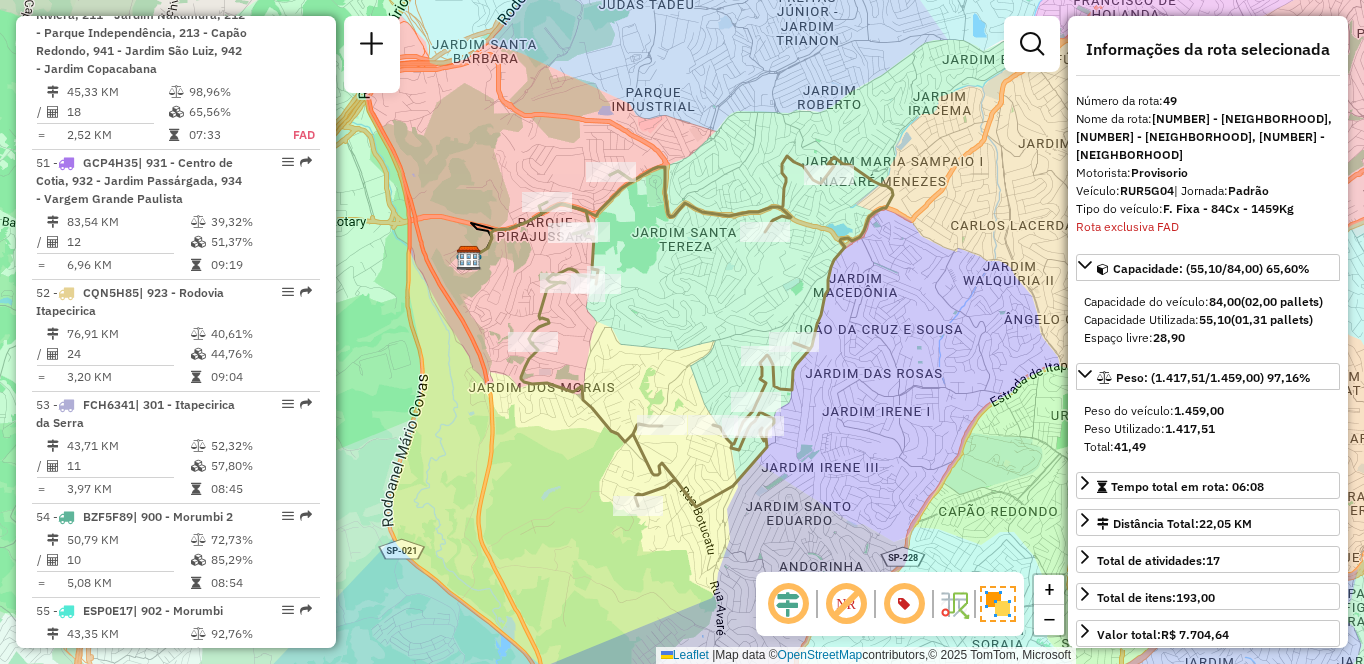 scroll, scrollTop: 5470, scrollLeft: 0, axis: vertical 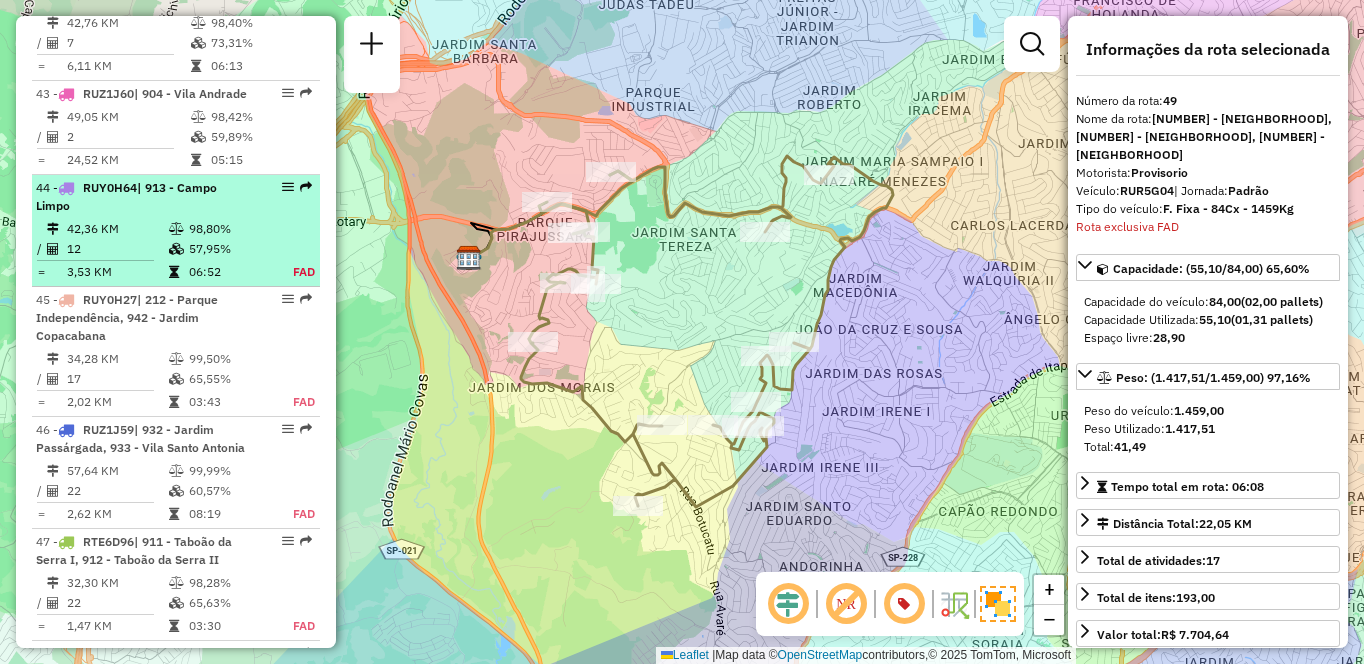 click on "42,36 KM" at bounding box center [117, 229] 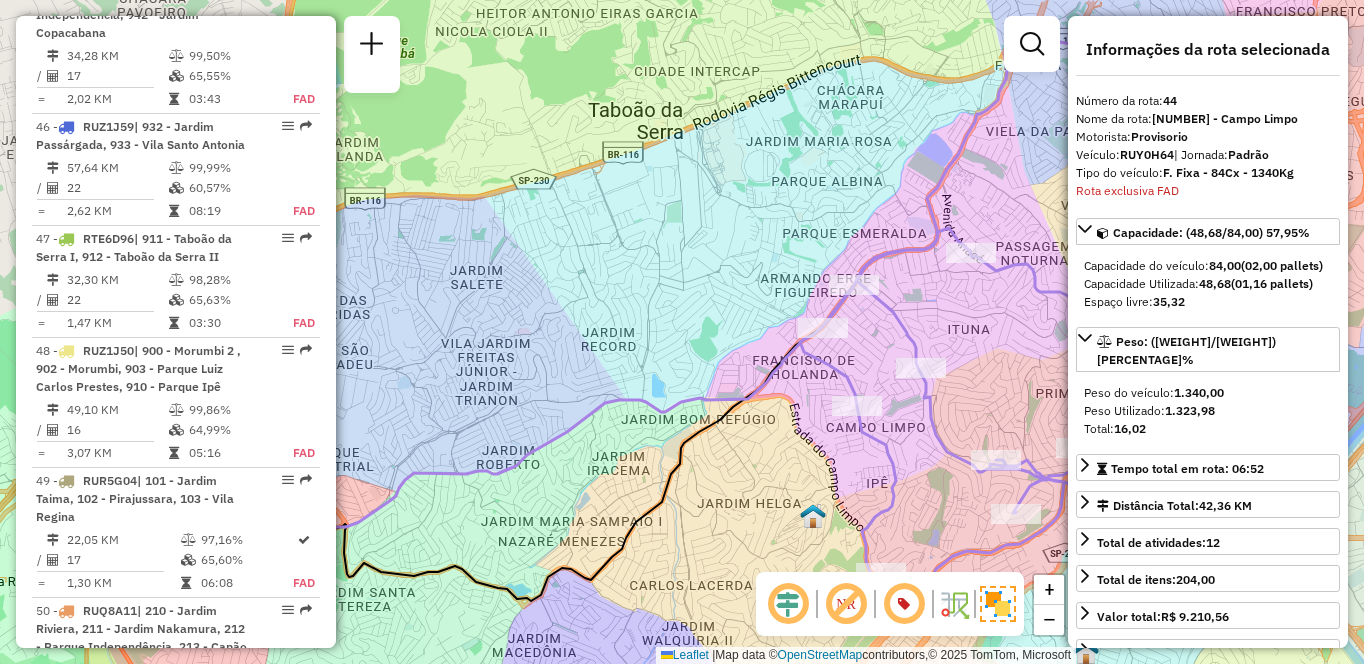 scroll, scrollTop: 6214, scrollLeft: 0, axis: vertical 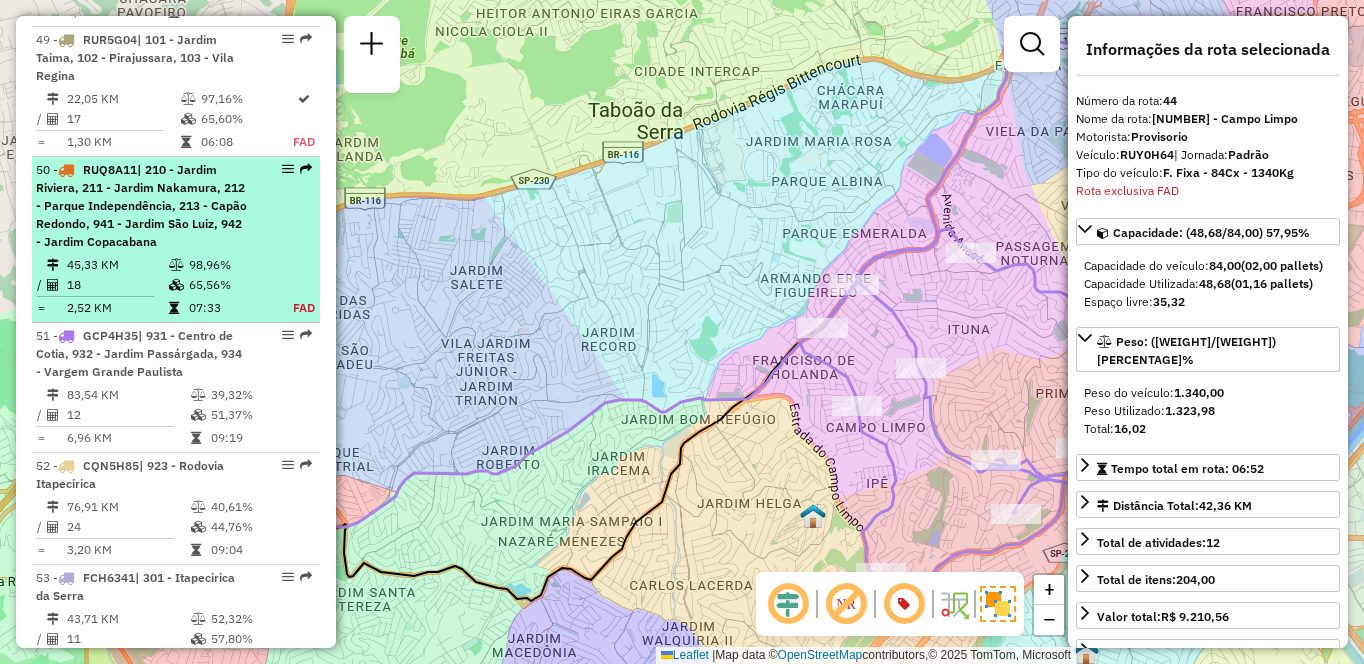 click on "| 210 - Jardim Riviera, 211 - Jardim Nakamura, 212 - Parque Independência, 213 - Capão Redondo, 941 - Jardim São Luiz, 942 - Jardim Copacabana" at bounding box center (141, 205) 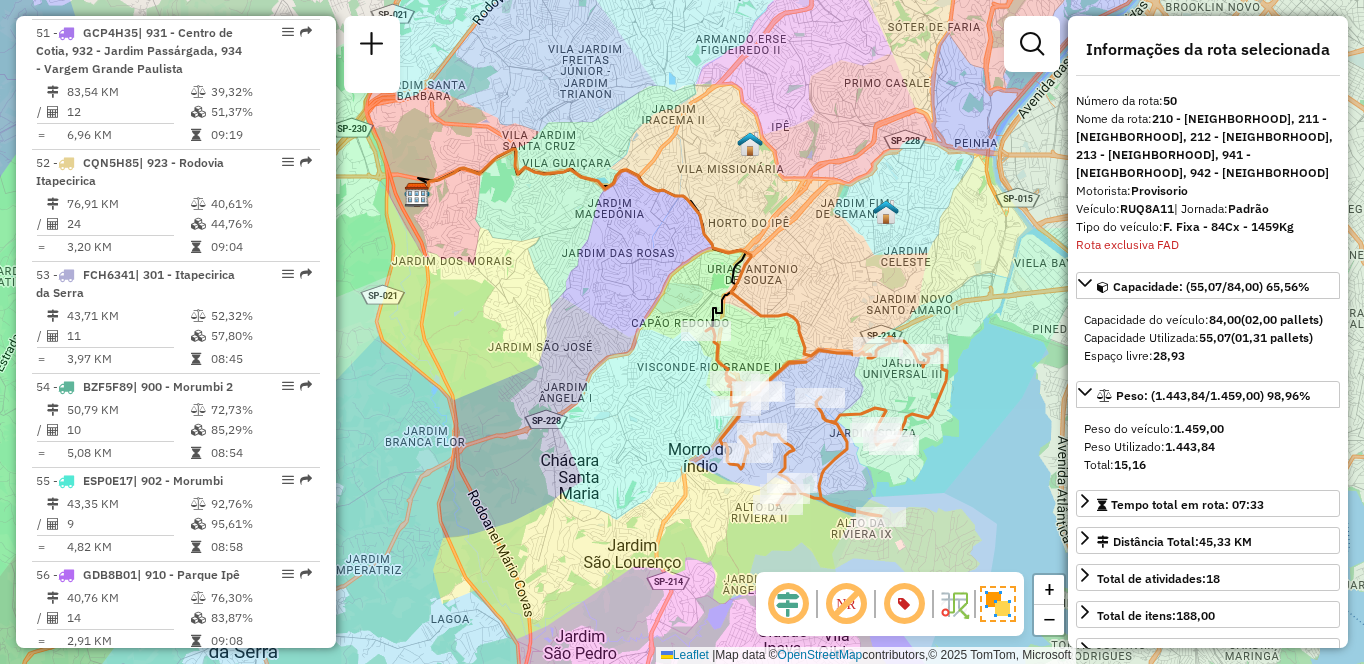 scroll, scrollTop: 8042, scrollLeft: 0, axis: vertical 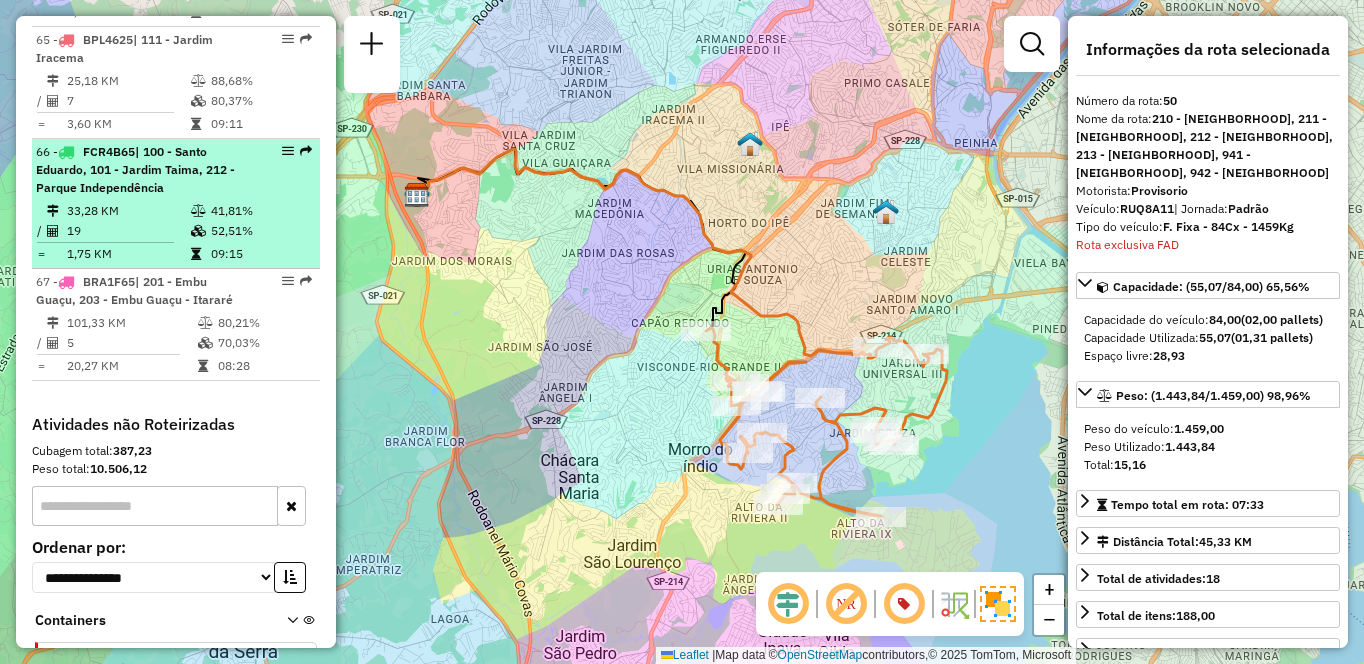 click on "19" at bounding box center (128, 231) 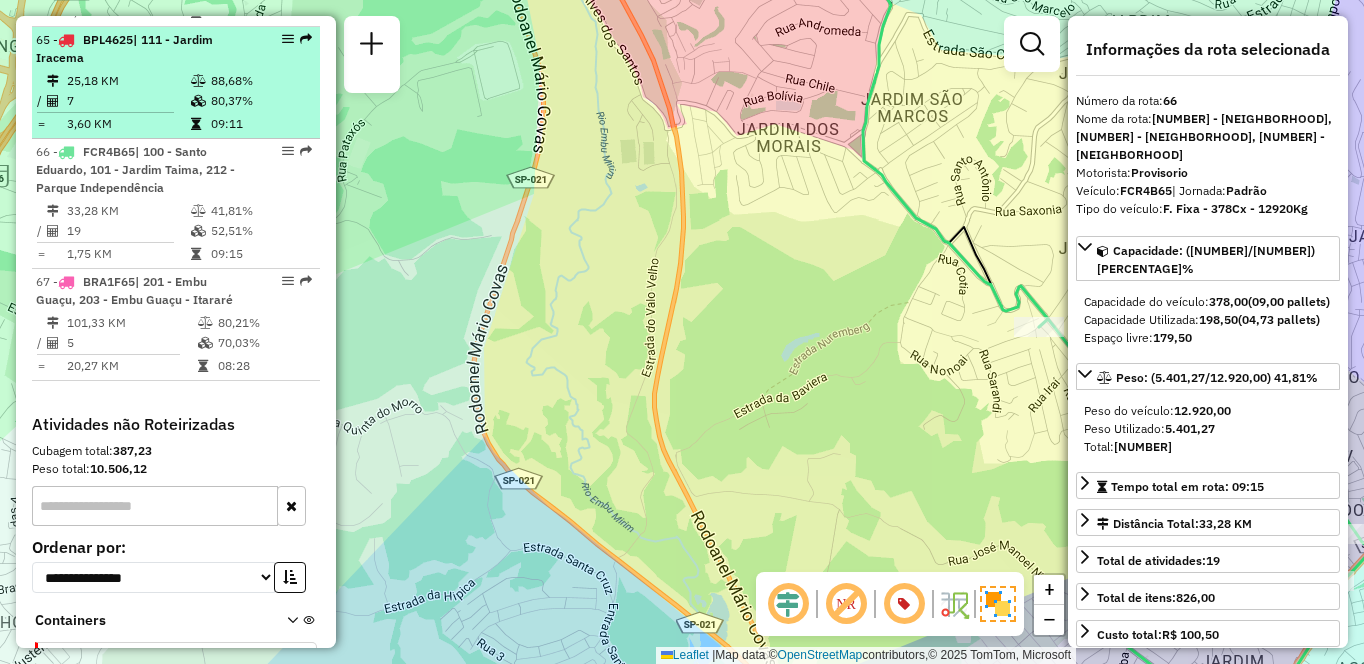drag, startPoint x: 605, startPoint y: 361, endPoint x: 192, endPoint y: 216, distance: 437.7145 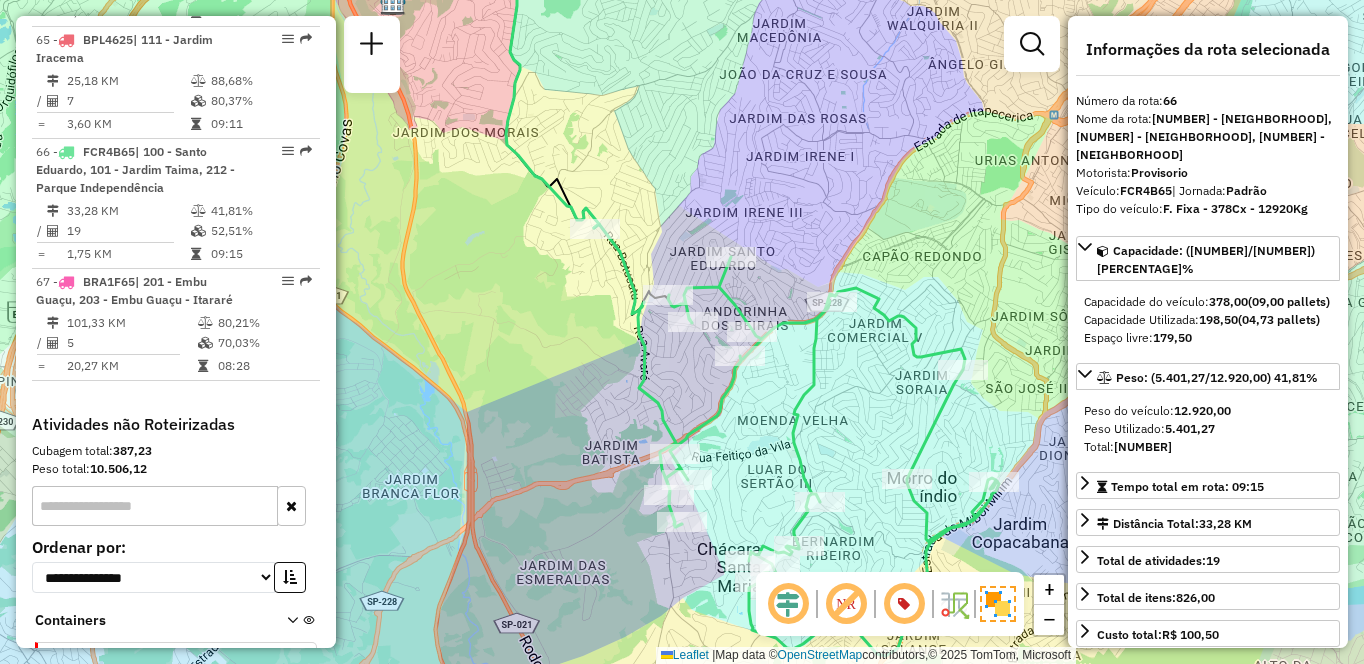 click on "Janela de atendimento Grade de atendimento Capacidade Transportadoras Veículos Cliente Pedidos  Rotas Selecione os dias de semana para filtrar as janelas de atendimento  Seg   Ter   Qua   Qui   Sex   Sáb   Dom  Informe o período da janela de atendimento: De: Até:  Filtrar exatamente a janela do cliente  Considerar janela de atendimento padrão  Selecione os dias de semana para filtrar as grades de atendimento  Seg   Ter   Qua   Qui   Sex   Sáb   Dom   Considerar clientes sem dia de atendimento cadastrado  Clientes fora do dia de atendimento selecionado Filtrar as atividades entre os valores definidos abaixo:  Peso mínimo:   Peso máximo:   Cubagem mínima:   Cubagem máxima:   De:   Até:  Filtrar as atividades entre o tempo de atendimento definido abaixo:  De:   Até:   Considerar capacidade total dos clientes não roteirizados Transportadora: Selecione um ou mais itens Tipo de veículo: Selecione um ou mais itens Veículo: Selecione um ou mais itens Motorista: Selecione um ou mais itens Nome: Rótulo:" 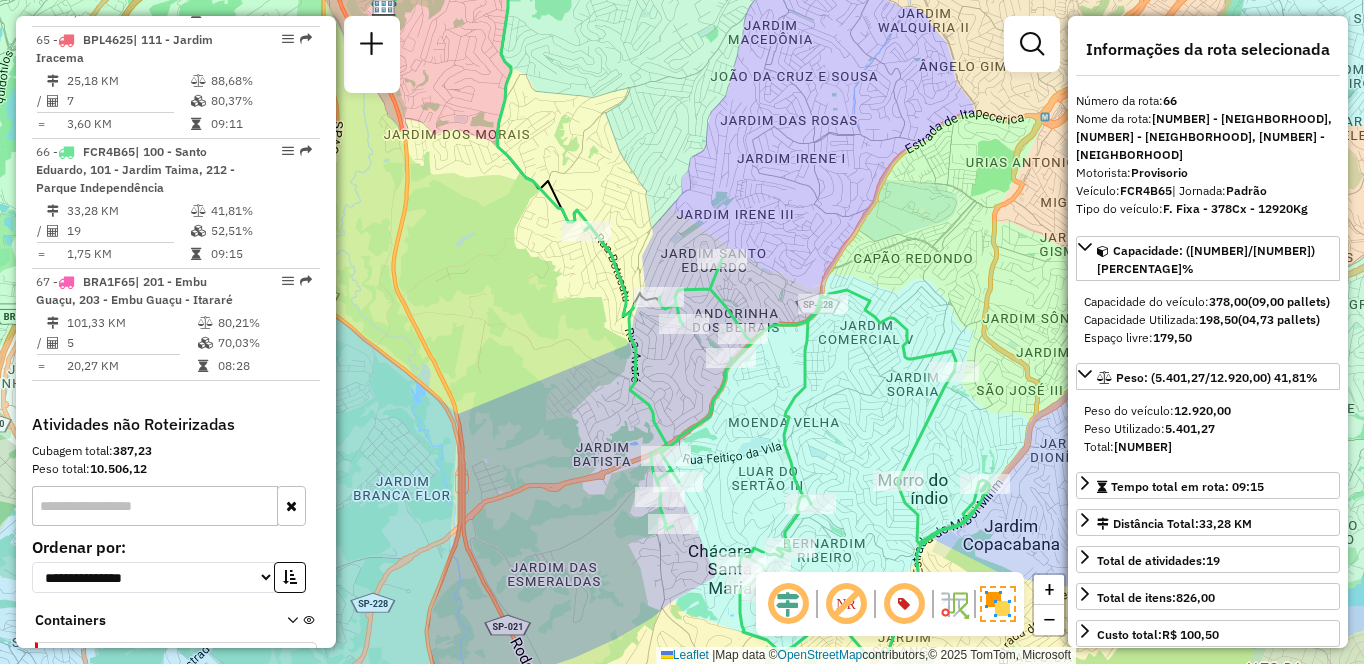 scroll, scrollTop: 846, scrollLeft: 0, axis: vertical 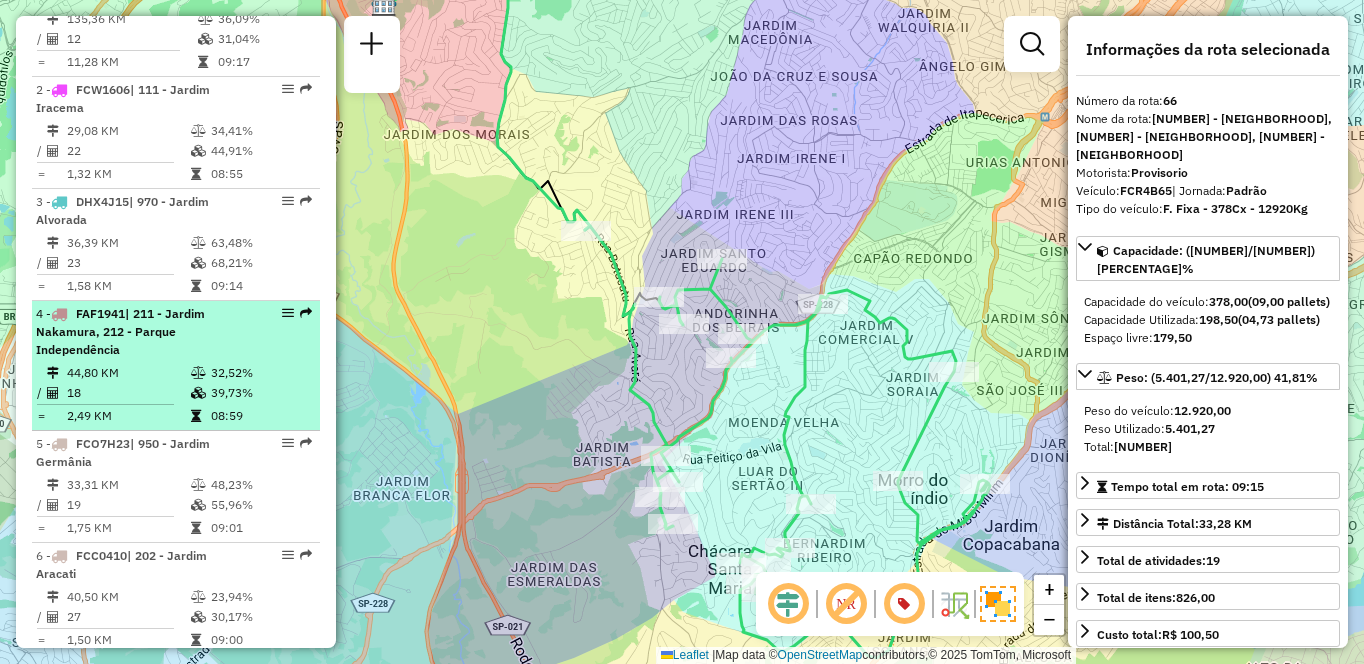 click on "| 211 - Jardim Nakamura, 212 - Parque Independência" at bounding box center (120, 331) 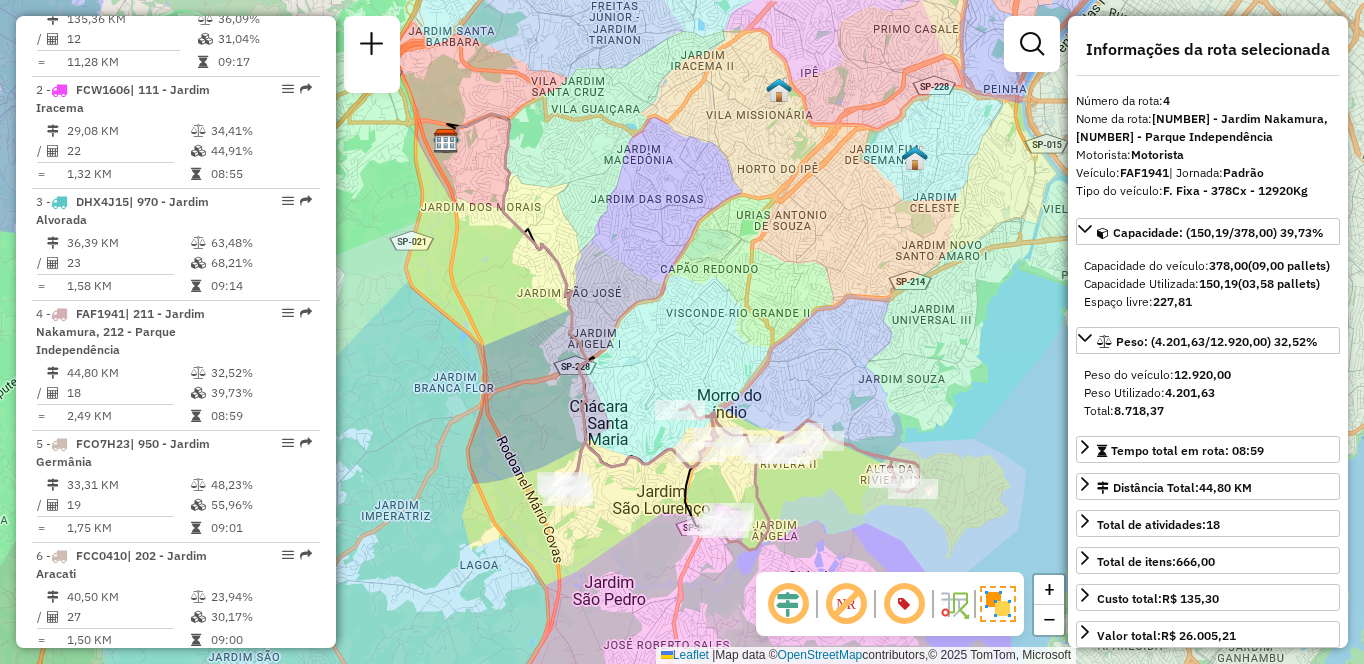 scroll, scrollTop: 6510, scrollLeft: 0, axis: vertical 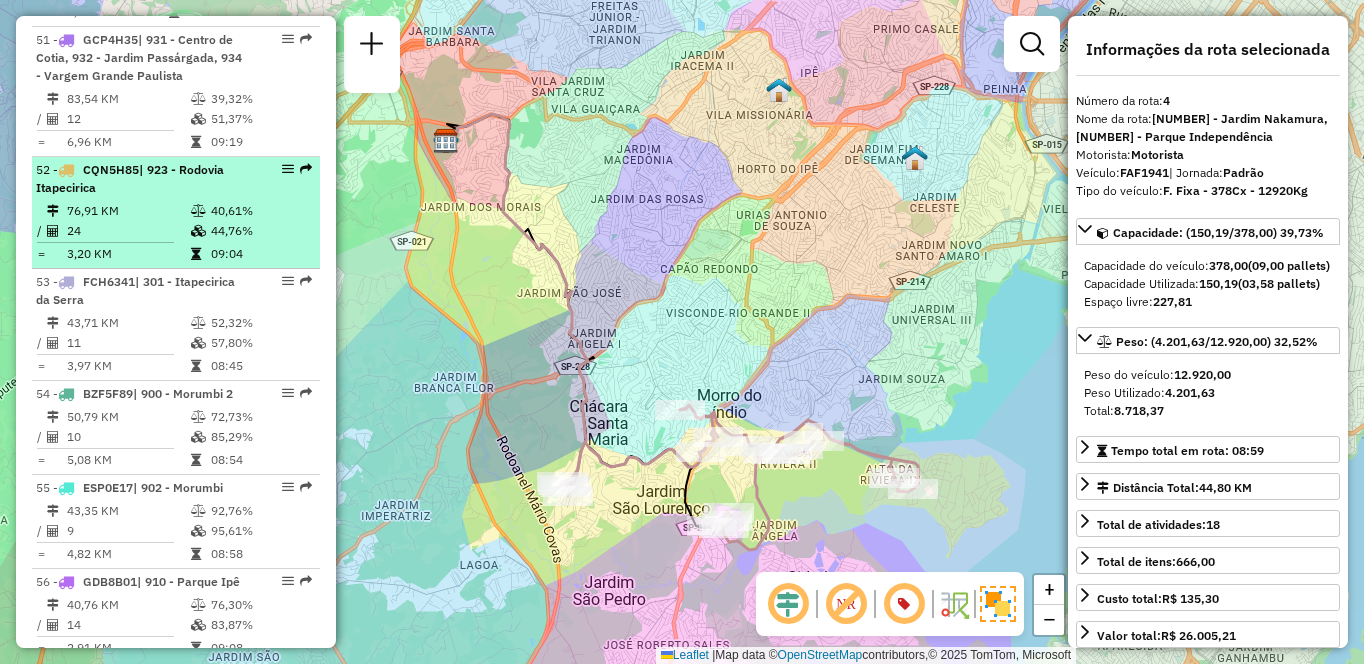 click on "76,91 KM" at bounding box center [128, 211] 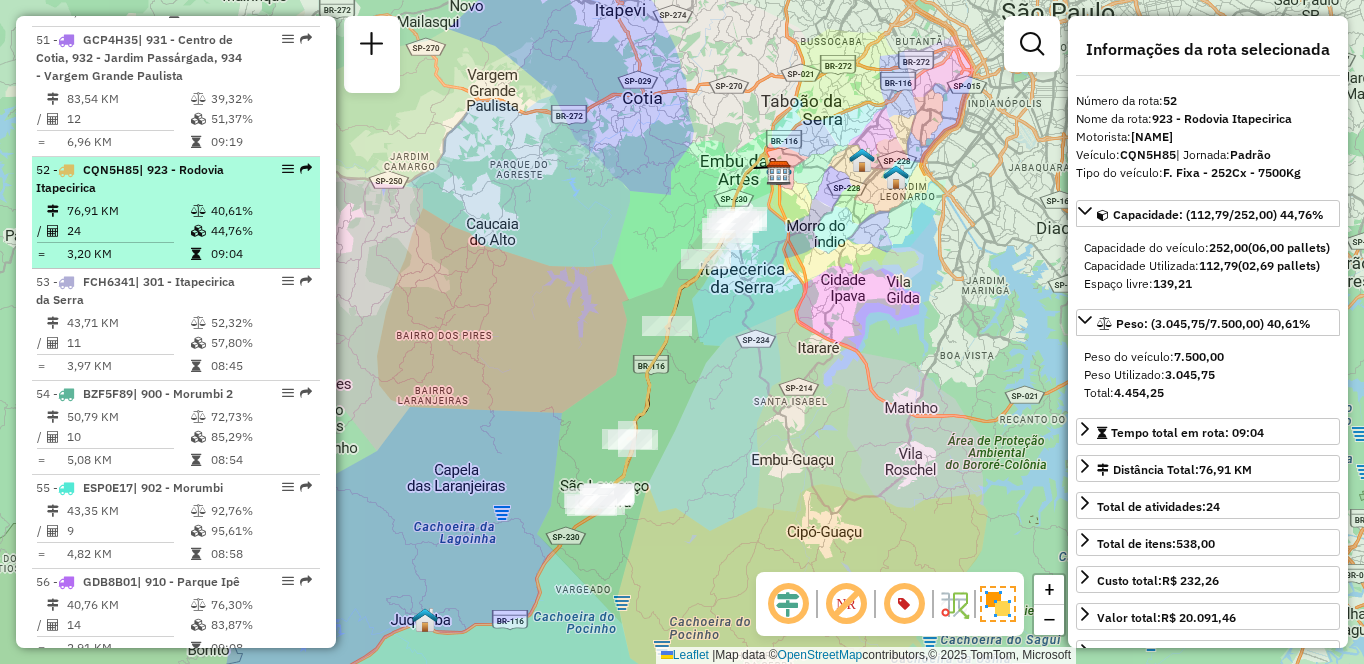 drag, startPoint x: 133, startPoint y: 369, endPoint x: 135, endPoint y: 359, distance: 10.198039 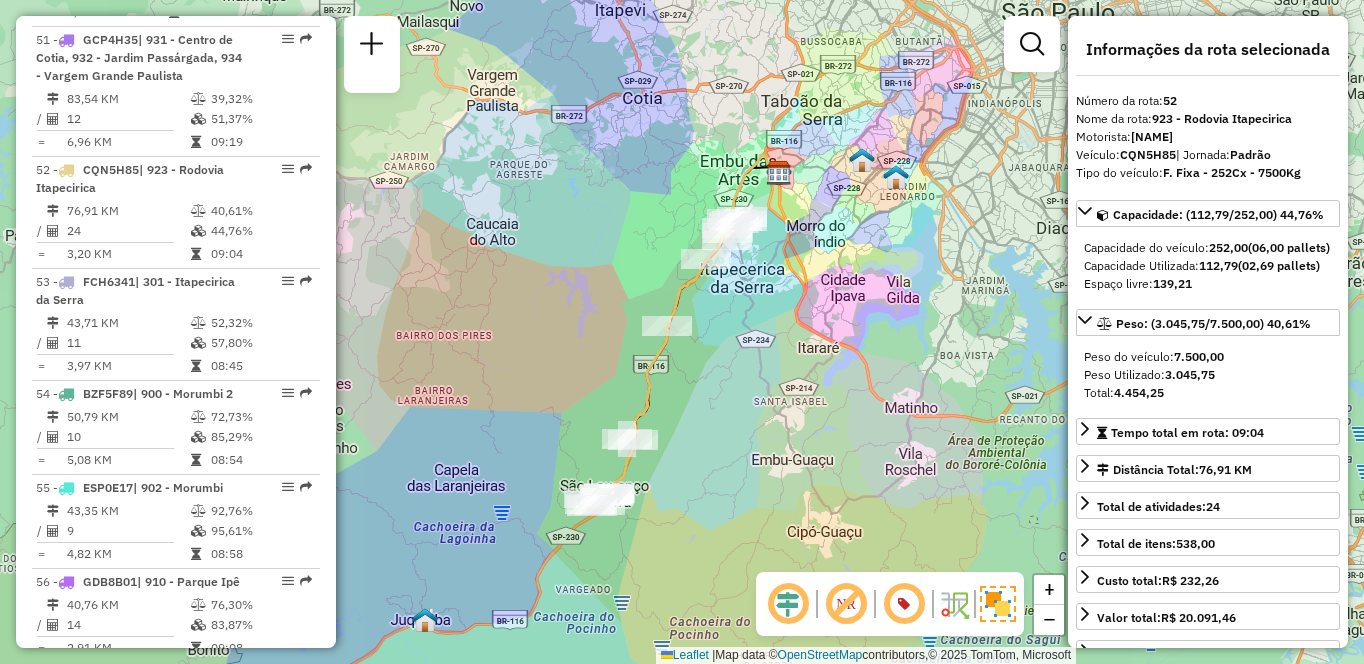 scroll, scrollTop: 734, scrollLeft: 0, axis: vertical 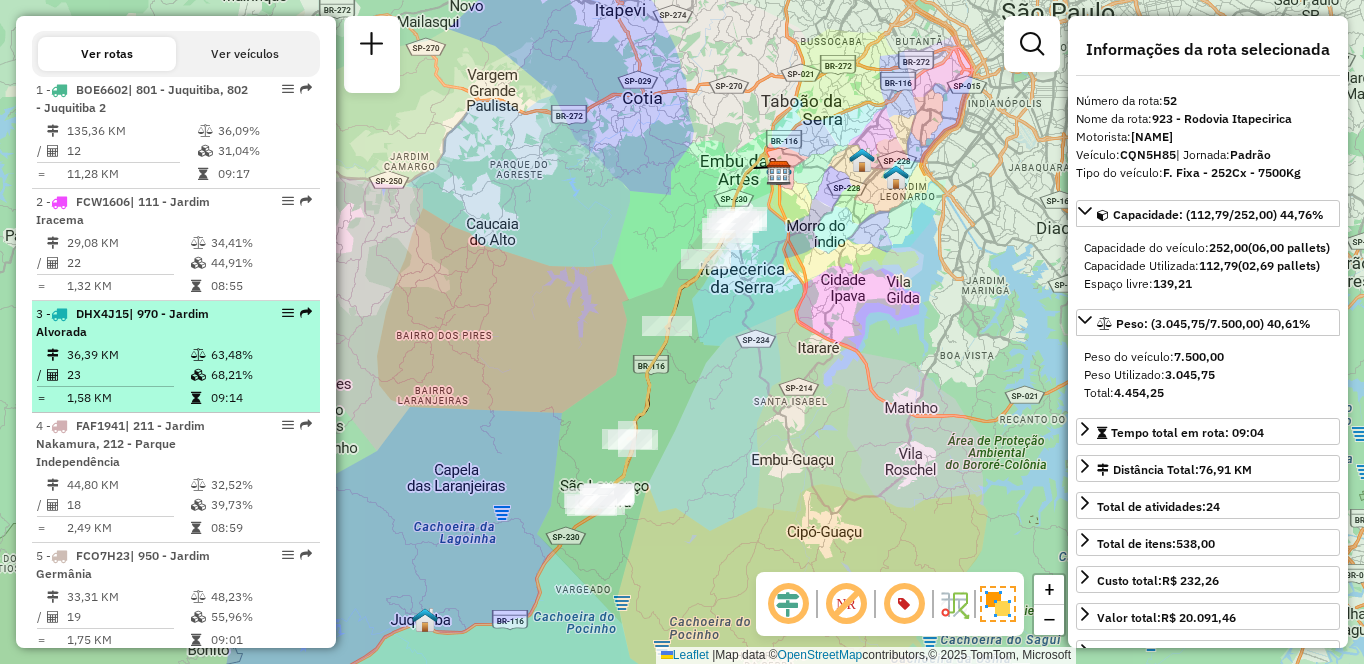 click on "1,58 KM" at bounding box center (128, 398) 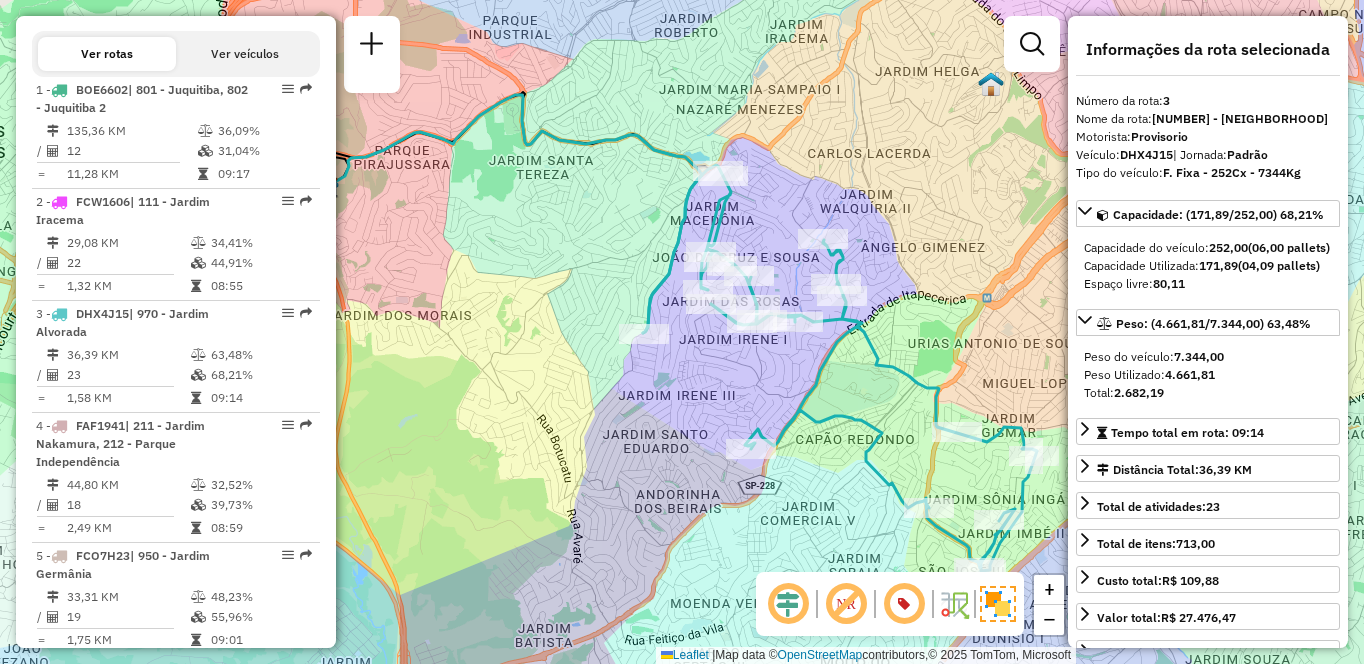 click on "Janela de atendimento Grade de atendimento Capacidade Transportadoras Veículos Cliente Pedidos  Rotas Selecione os dias de semana para filtrar as janelas de atendimento  Seg   Ter   Qua   Qui   Sex   Sáb   Dom  Informe o período da janela de atendimento: De: Até:  Filtrar exatamente a janela do cliente  Considerar janela de atendimento padrão  Selecione os dias de semana para filtrar as grades de atendimento  Seg   Ter   Qua   Qui   Sex   Sáb   Dom   Considerar clientes sem dia de atendimento cadastrado  Clientes fora do dia de atendimento selecionado Filtrar as atividades entre os valores definidos abaixo:  Peso mínimo:   Peso máximo:   Cubagem mínima:   Cubagem máxima:   De:   Até:  Filtrar as atividades entre o tempo de atendimento definido abaixo:  De:   Até:   Considerar capacidade total dos clientes não roteirizados Transportadora: Selecione um ou mais itens Tipo de veículo: Selecione um ou mais itens Veículo: Selecione um ou mais itens Motorista: Selecione um ou mais itens Nome: Rótulo:" 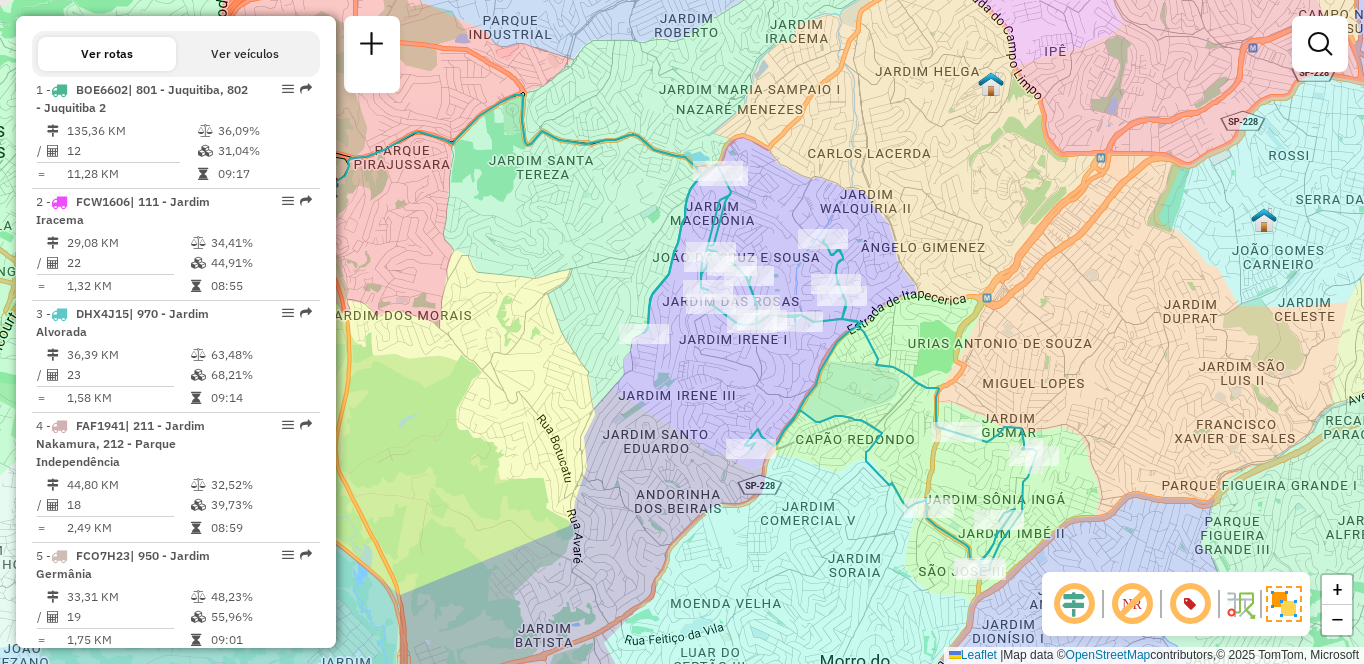 scroll, scrollTop: 7258, scrollLeft: 0, axis: vertical 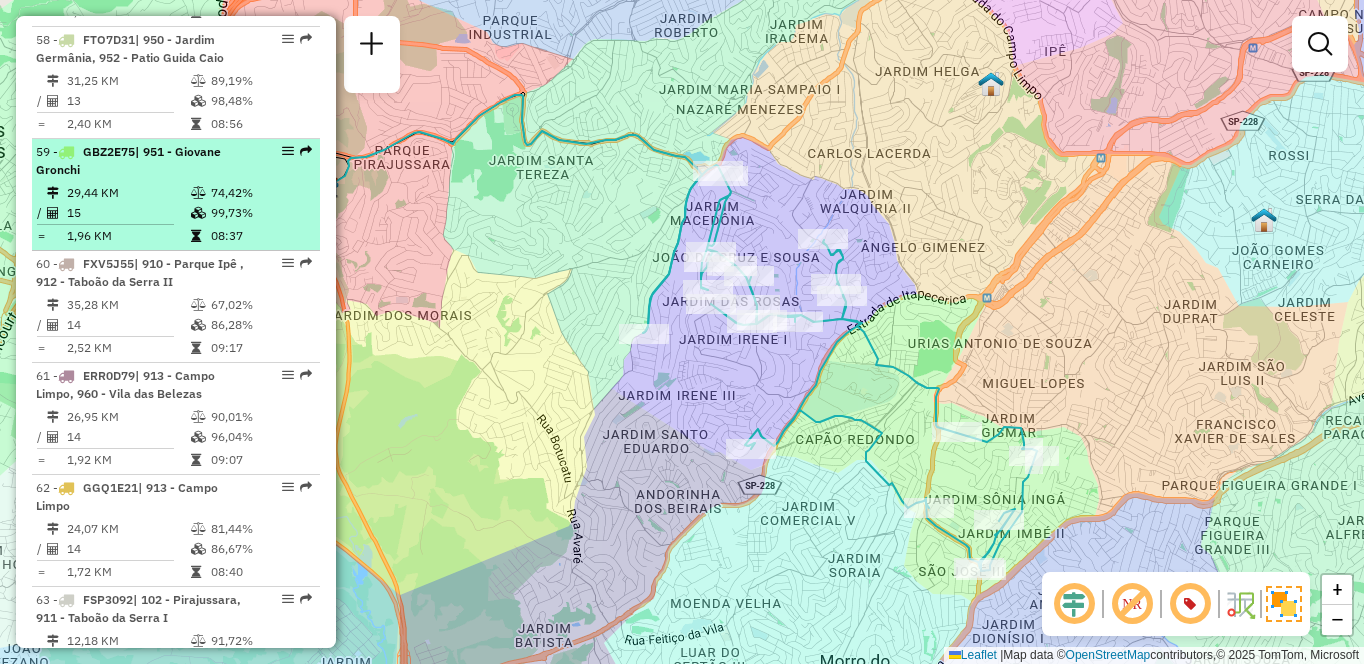 click on "59 -    GBZ2E75 | 951 - [FIRST] [LAST] 29,44 KM 74,42% / 15 99,73% = 1,96 KM 08:37" at bounding box center (176, 195) 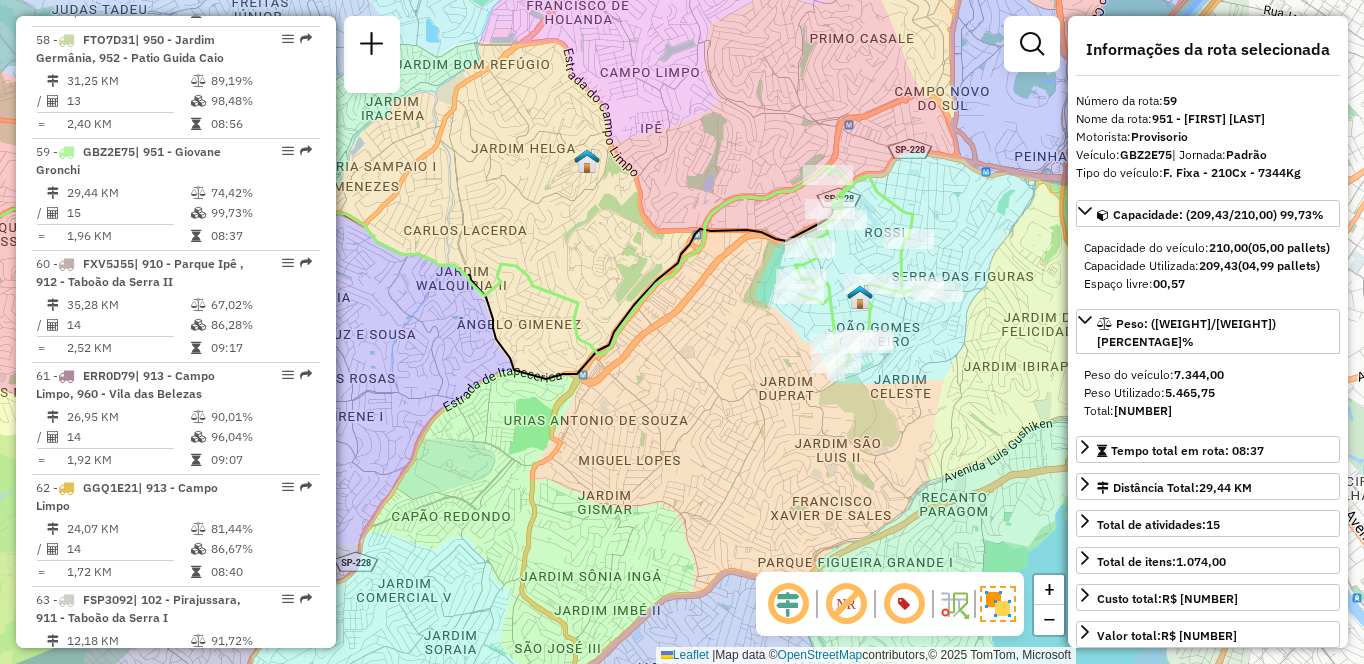 drag, startPoint x: 978, startPoint y: 417, endPoint x: 736, endPoint y: 356, distance: 249.56963 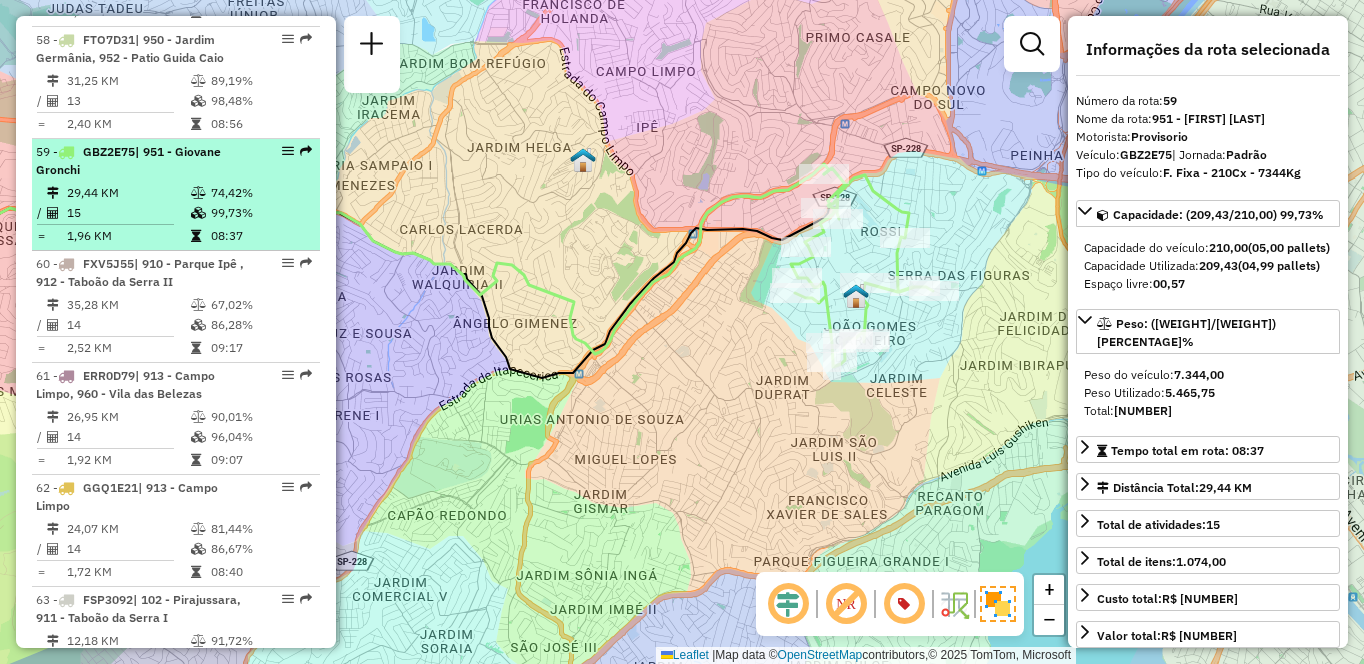 click on "[NUMBER] -     [PLATE]   | [NUMBER] - [FIRST] [LAST]" at bounding box center (142, 161) 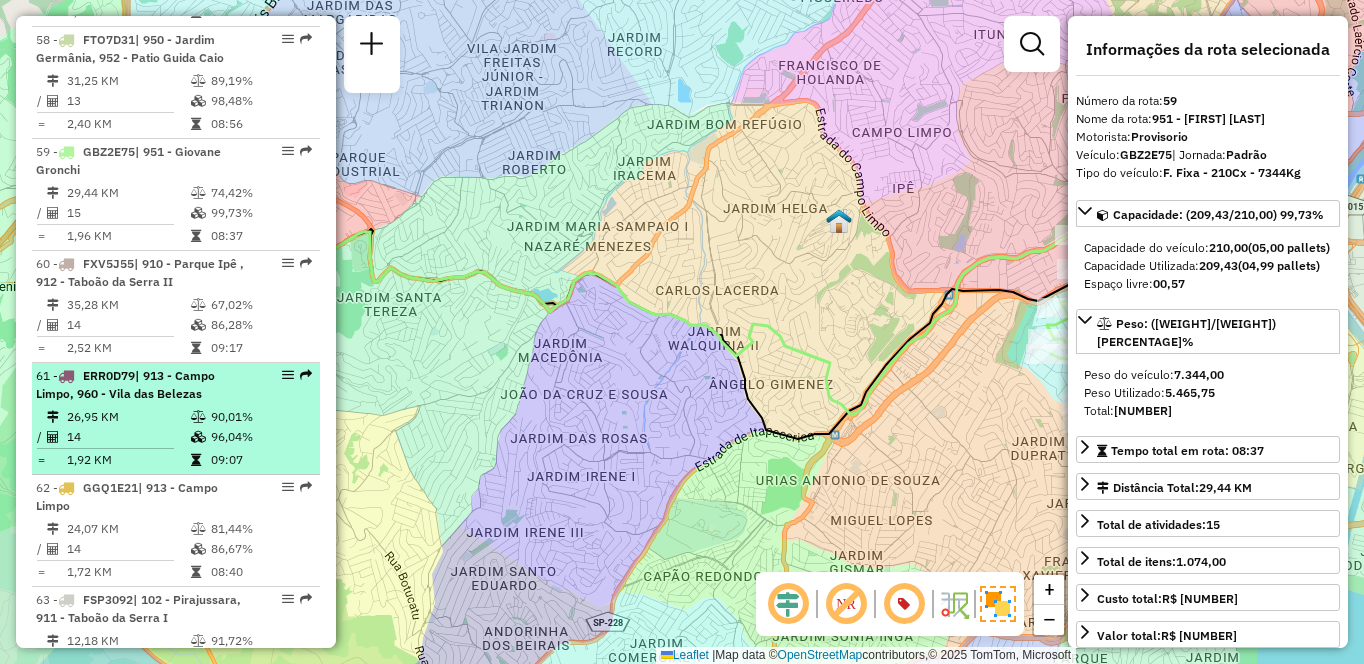 click on "| 913 - Campo Limpo, 960 - Vila das Belezas" at bounding box center [125, 384] 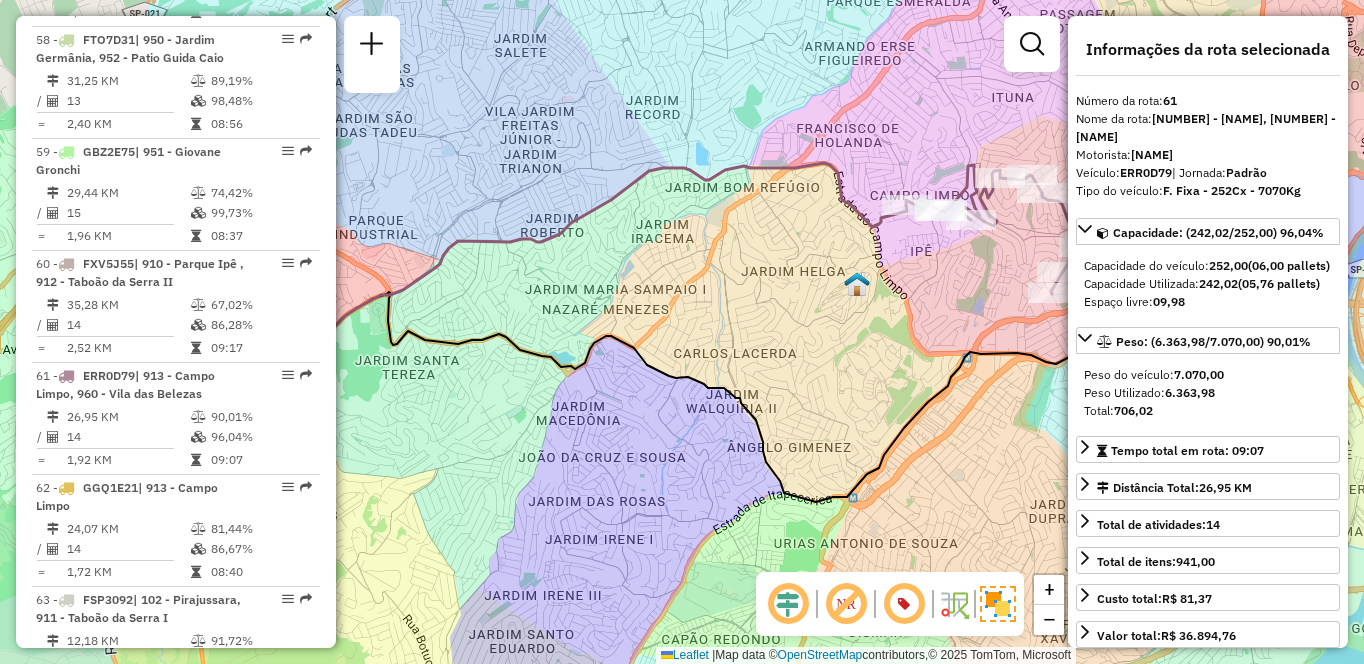 scroll, scrollTop: 8042, scrollLeft: 0, axis: vertical 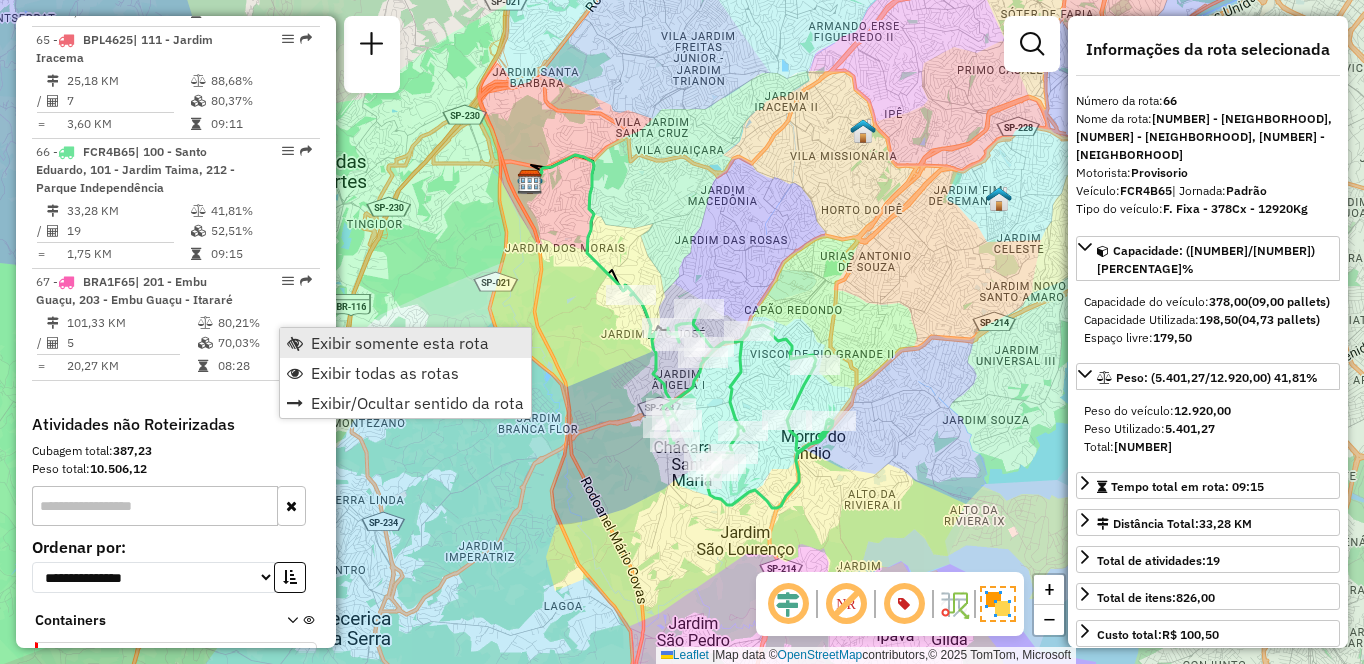 click on "Exibir somente esta rota" at bounding box center (400, 343) 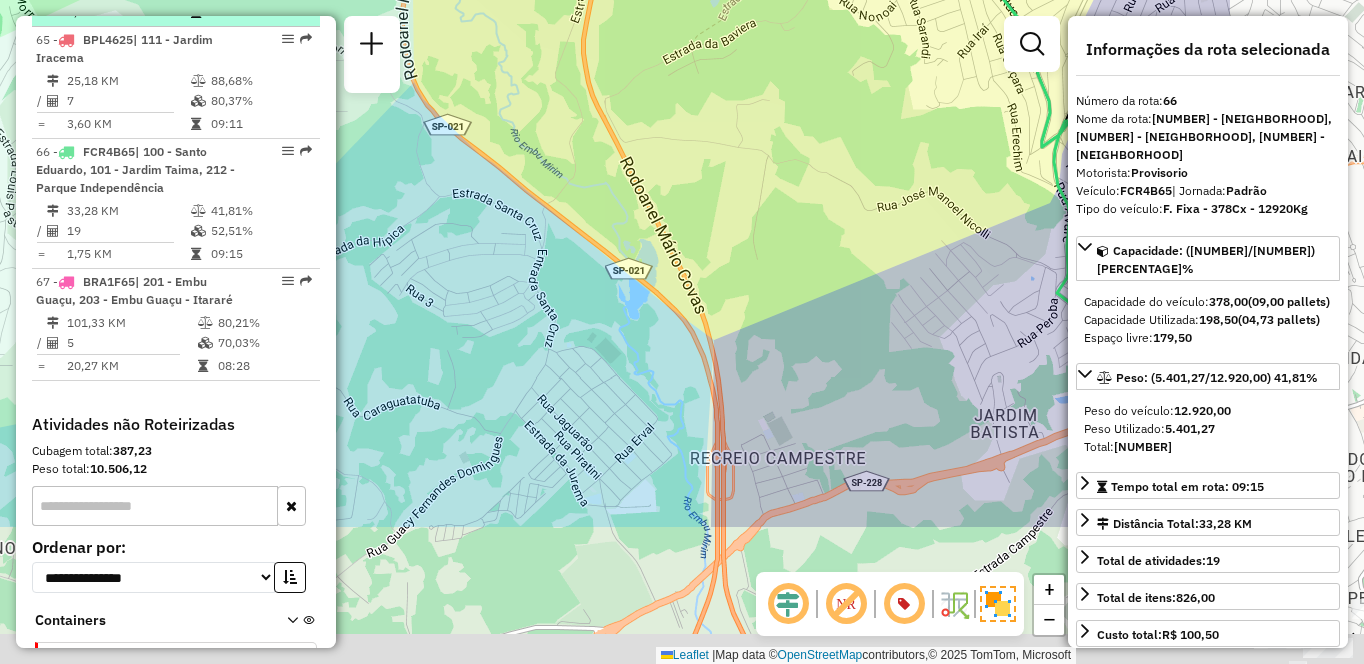 drag, startPoint x: 562, startPoint y: 377, endPoint x: 266, endPoint y: 133, distance: 383.60397 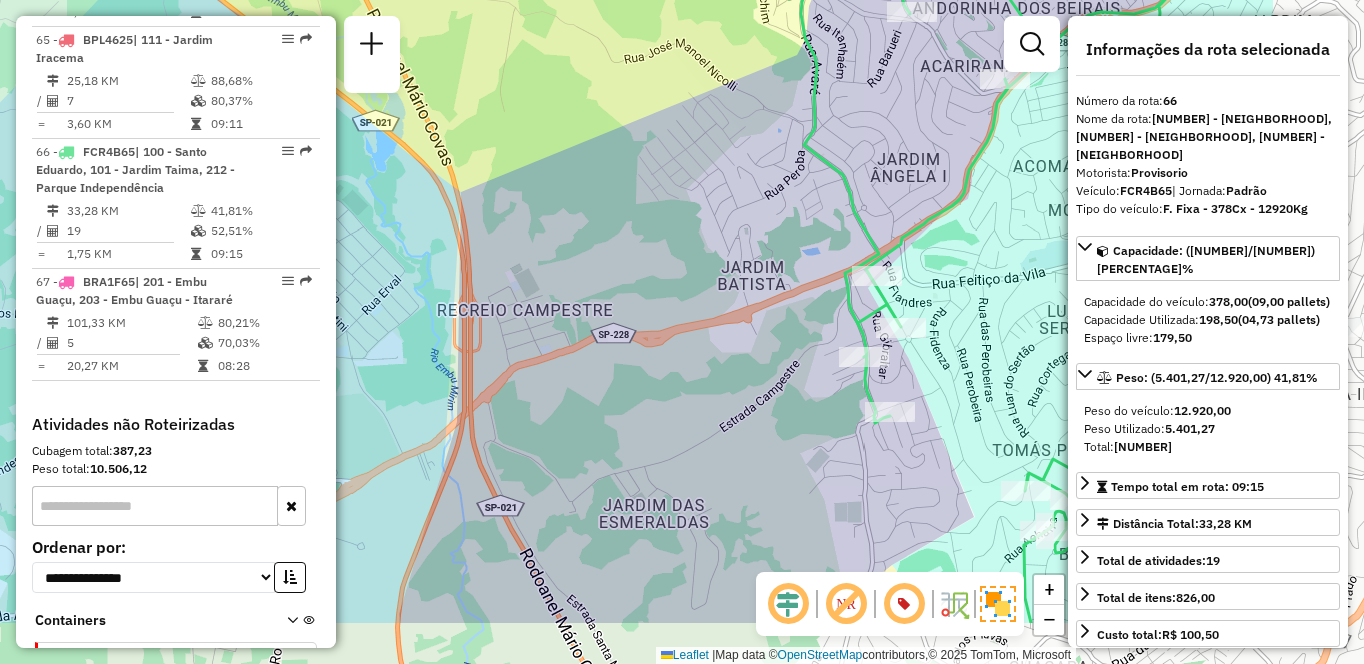 drag, startPoint x: 689, startPoint y: 319, endPoint x: 333, endPoint y: 89, distance: 423.83487 